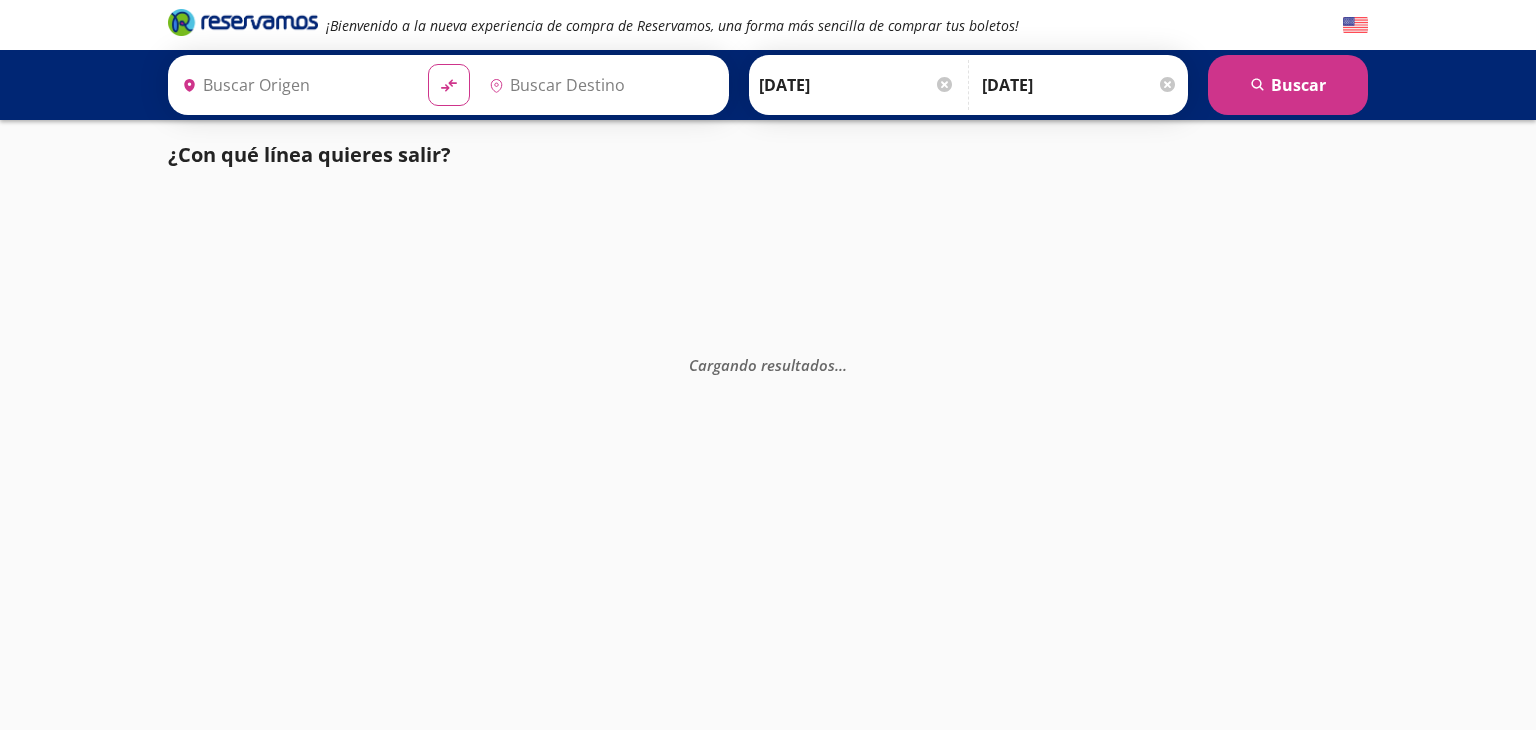 scroll, scrollTop: 0, scrollLeft: 0, axis: both 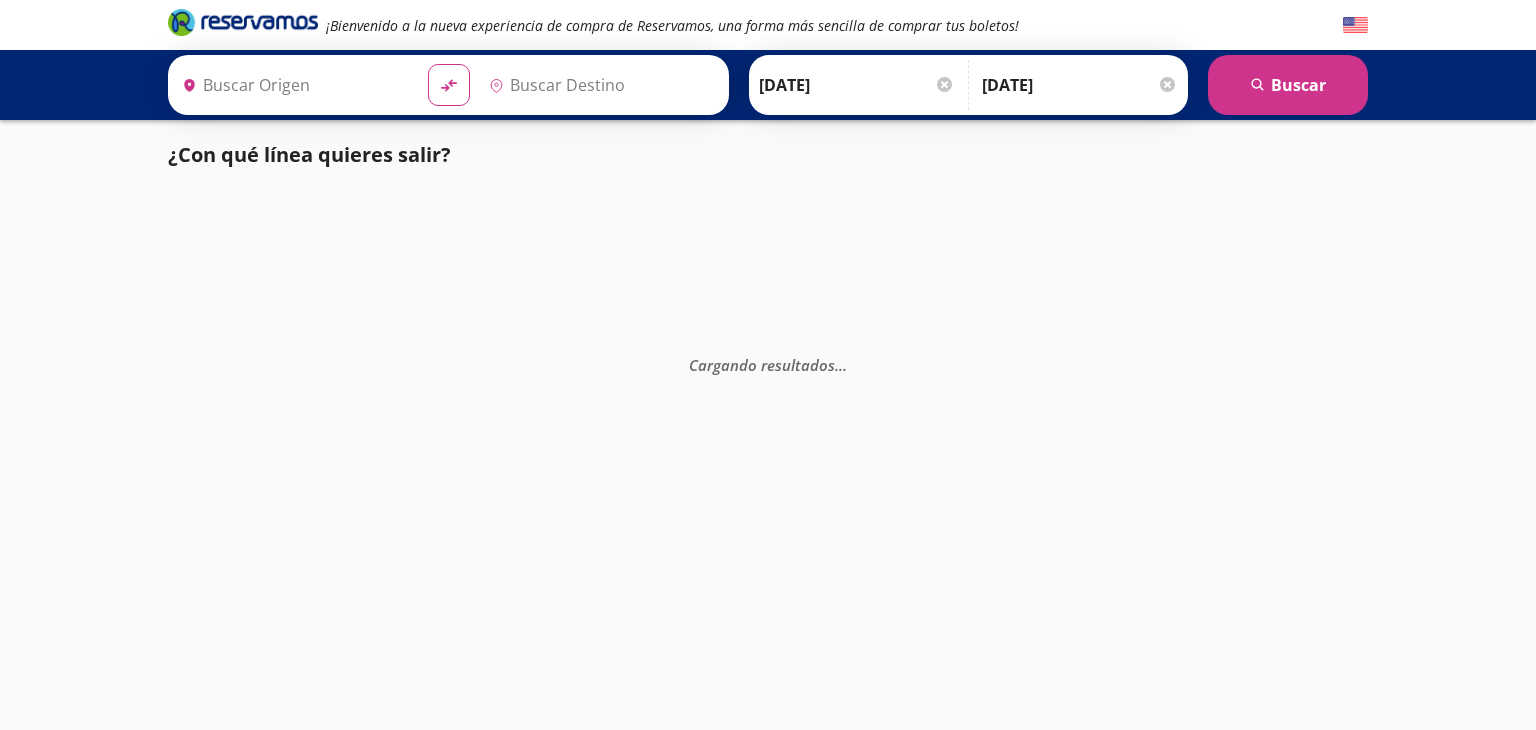 type on "[GEOGRAPHIC_DATA], [GEOGRAPHIC_DATA]" 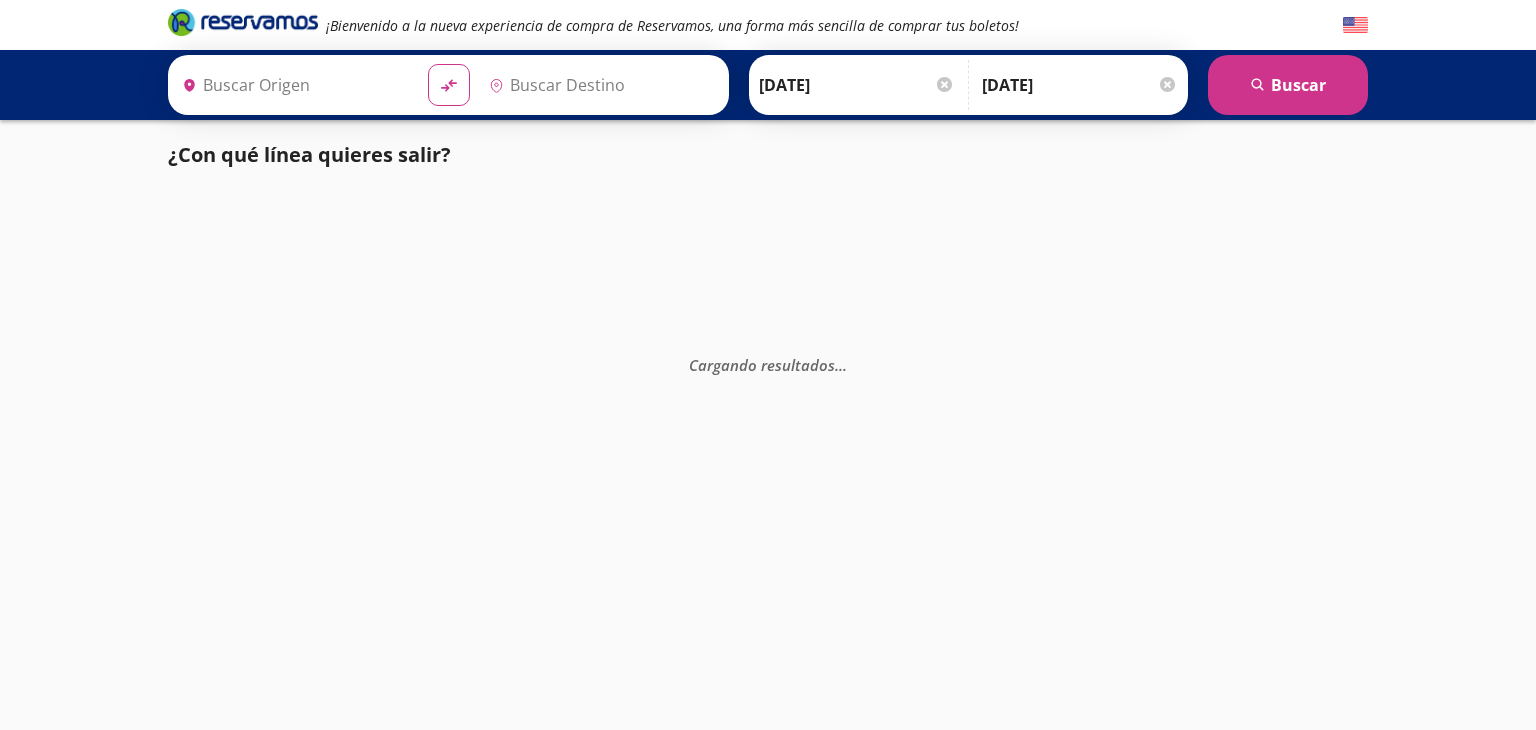 type on "[GEOGRAPHIC_DATA], [GEOGRAPHIC_DATA]" 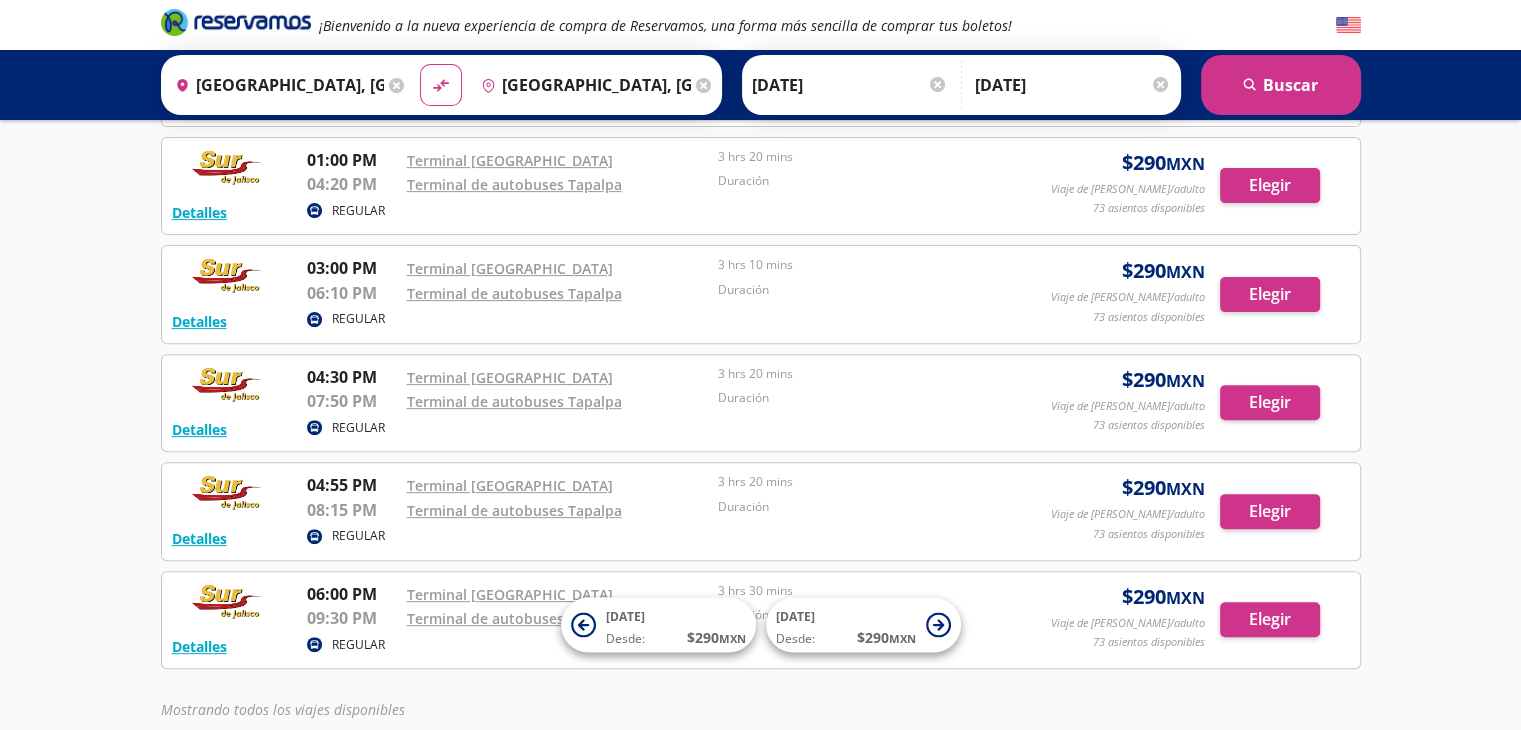scroll, scrollTop: 631, scrollLeft: 0, axis: vertical 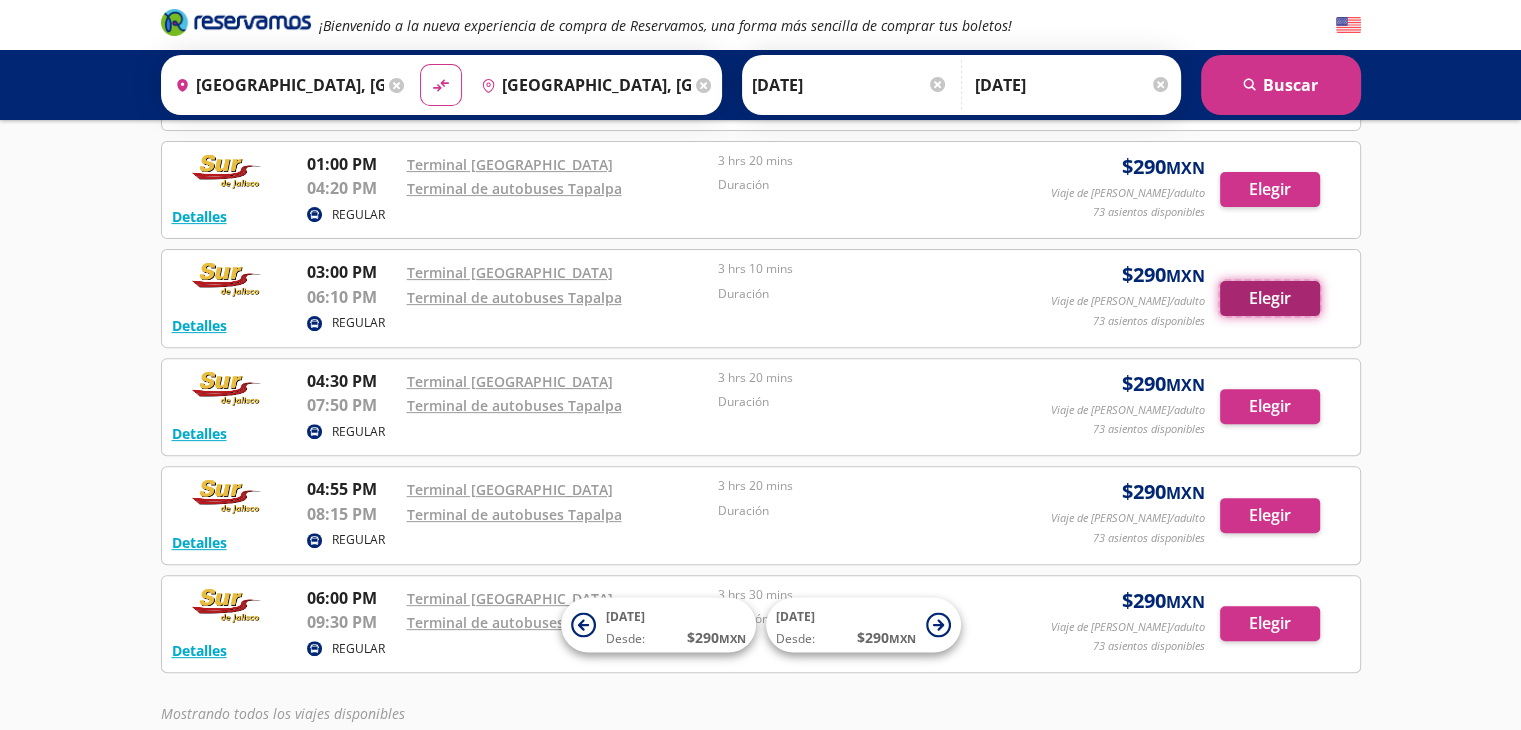click on "Elegir" at bounding box center [1270, 298] 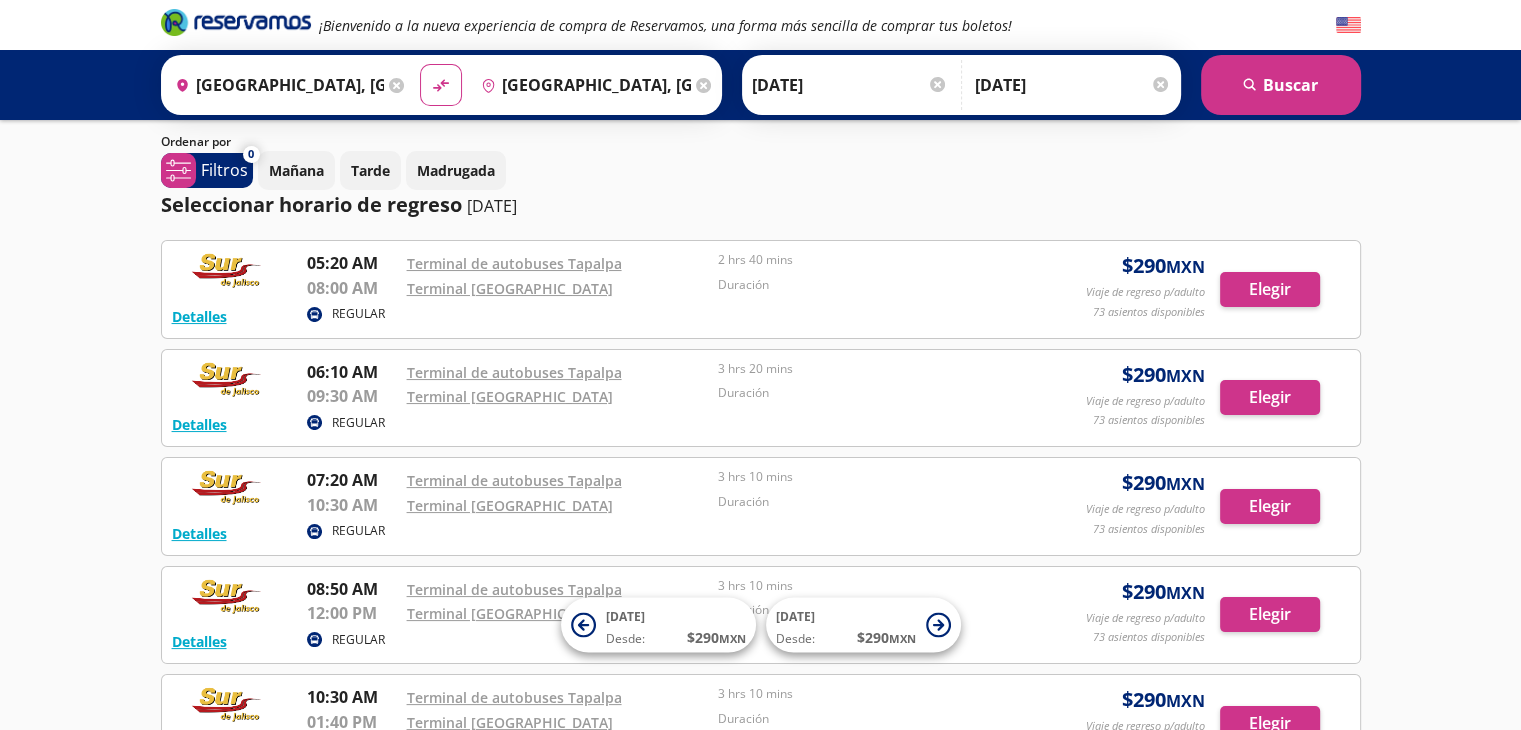 scroll, scrollTop: 100, scrollLeft: 0, axis: vertical 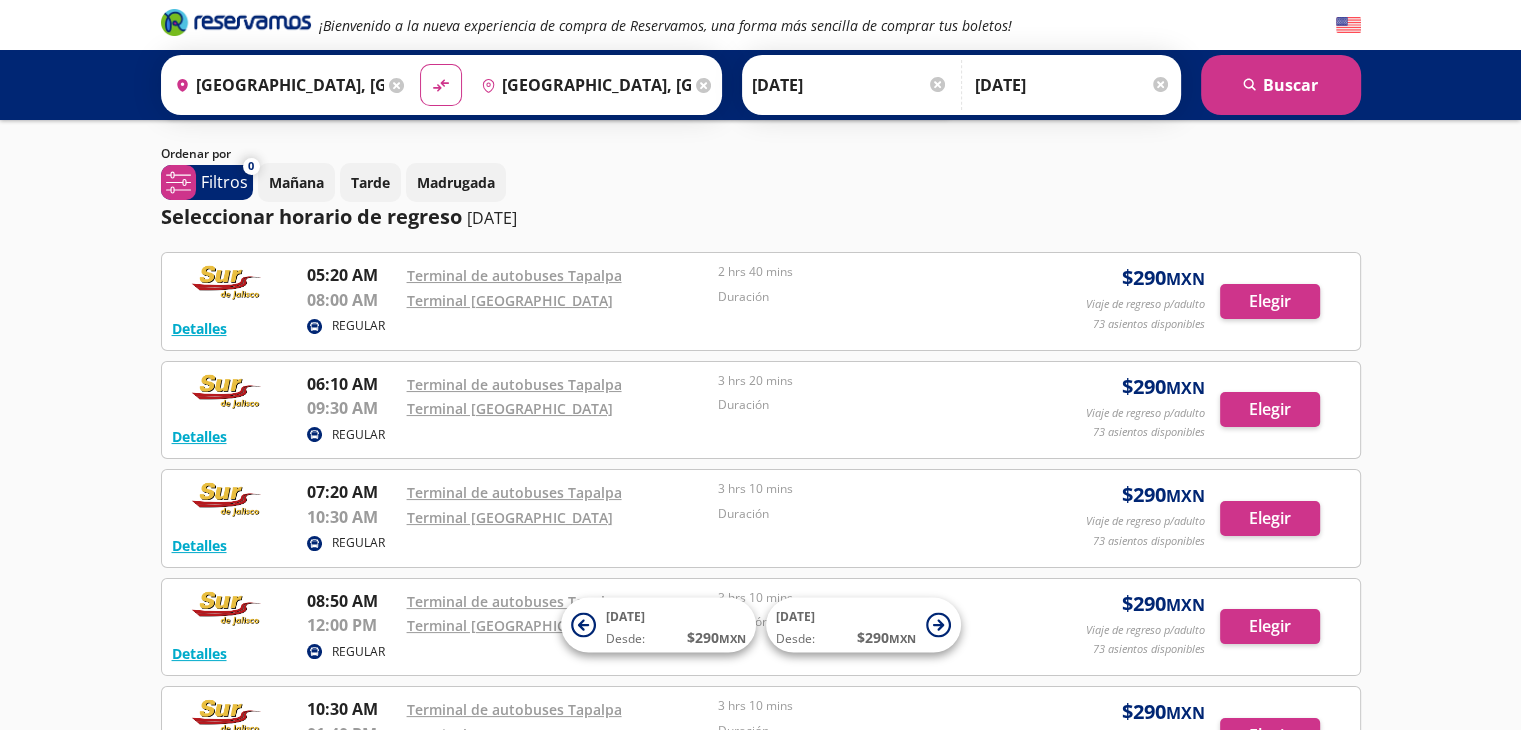 click at bounding box center (1160, 84) 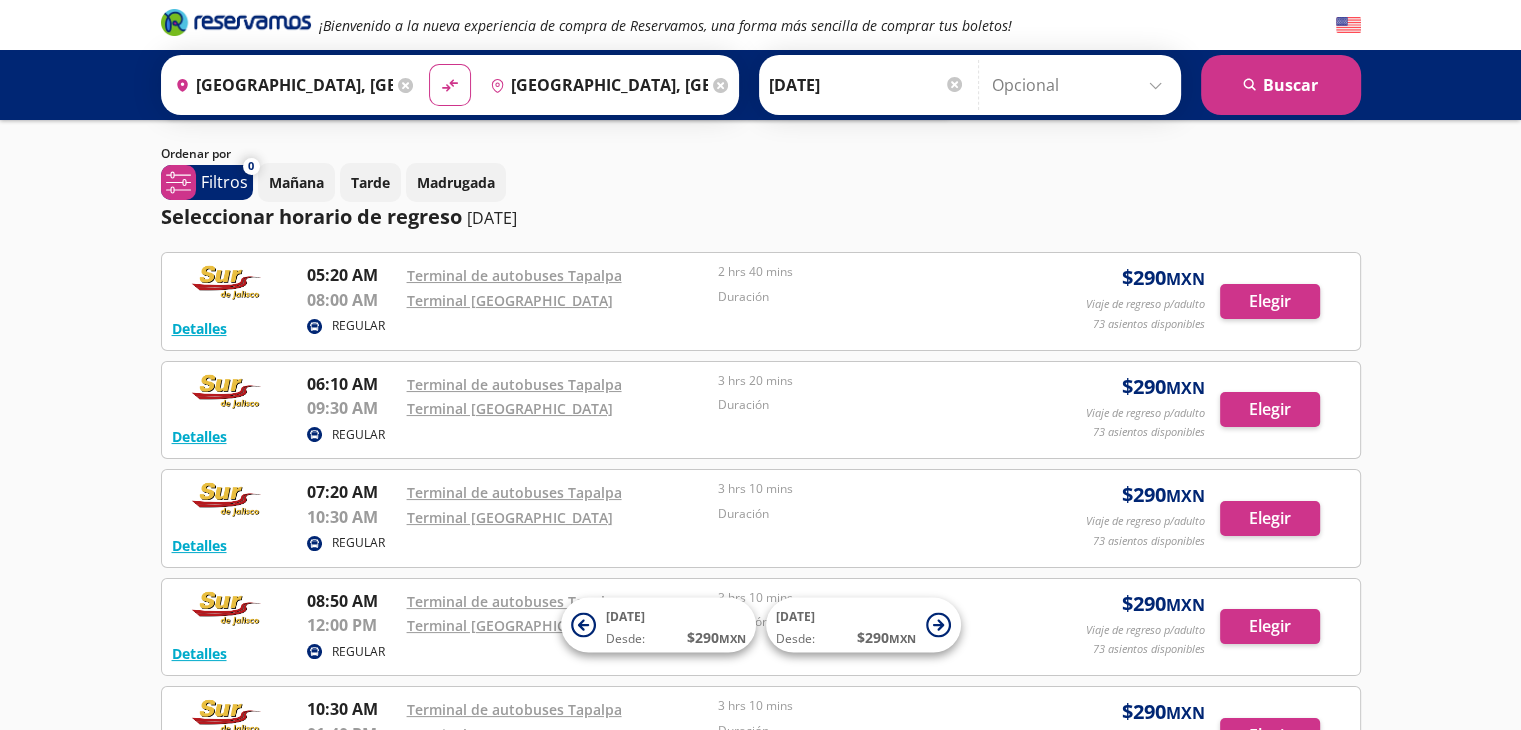 click at bounding box center (1081, 85) 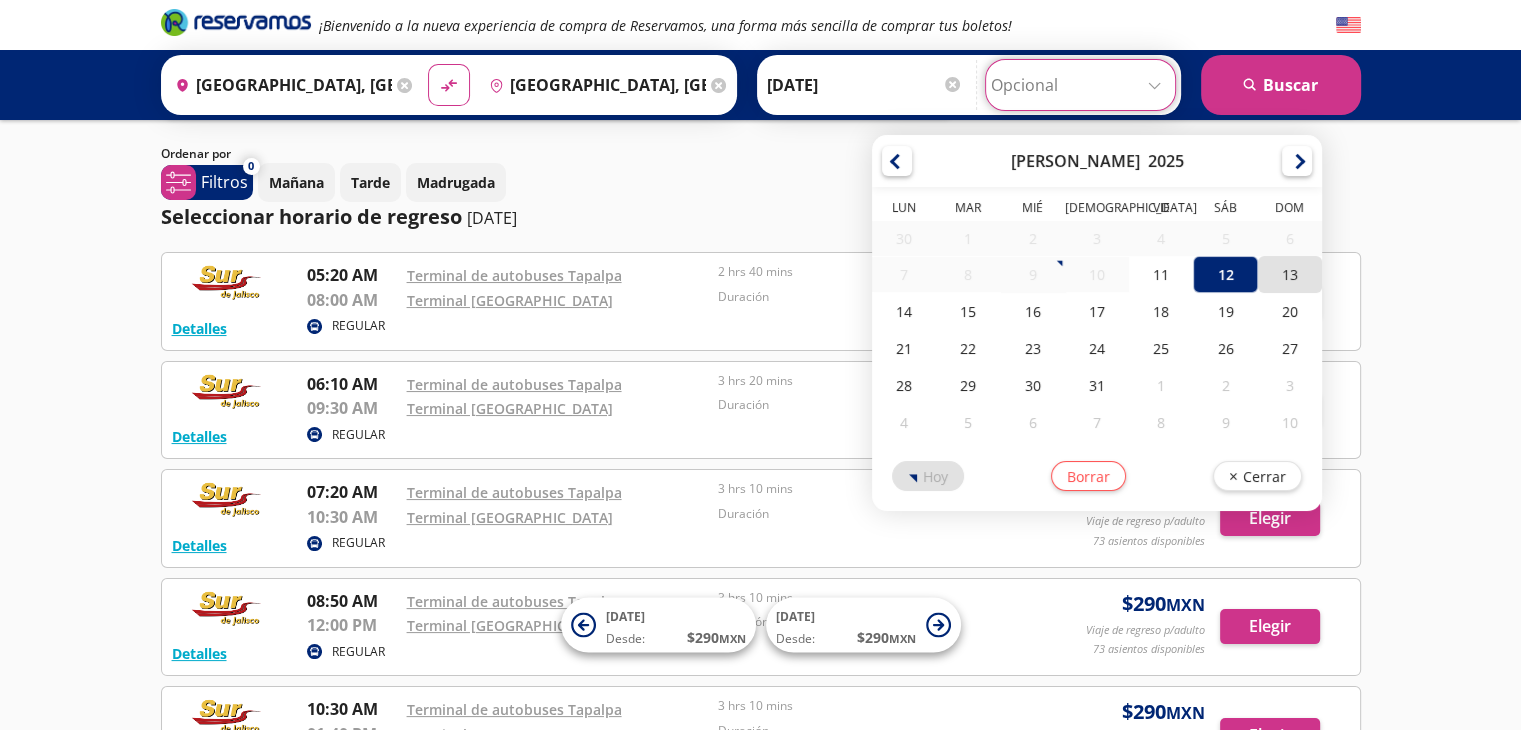 click on "13" at bounding box center (1290, 274) 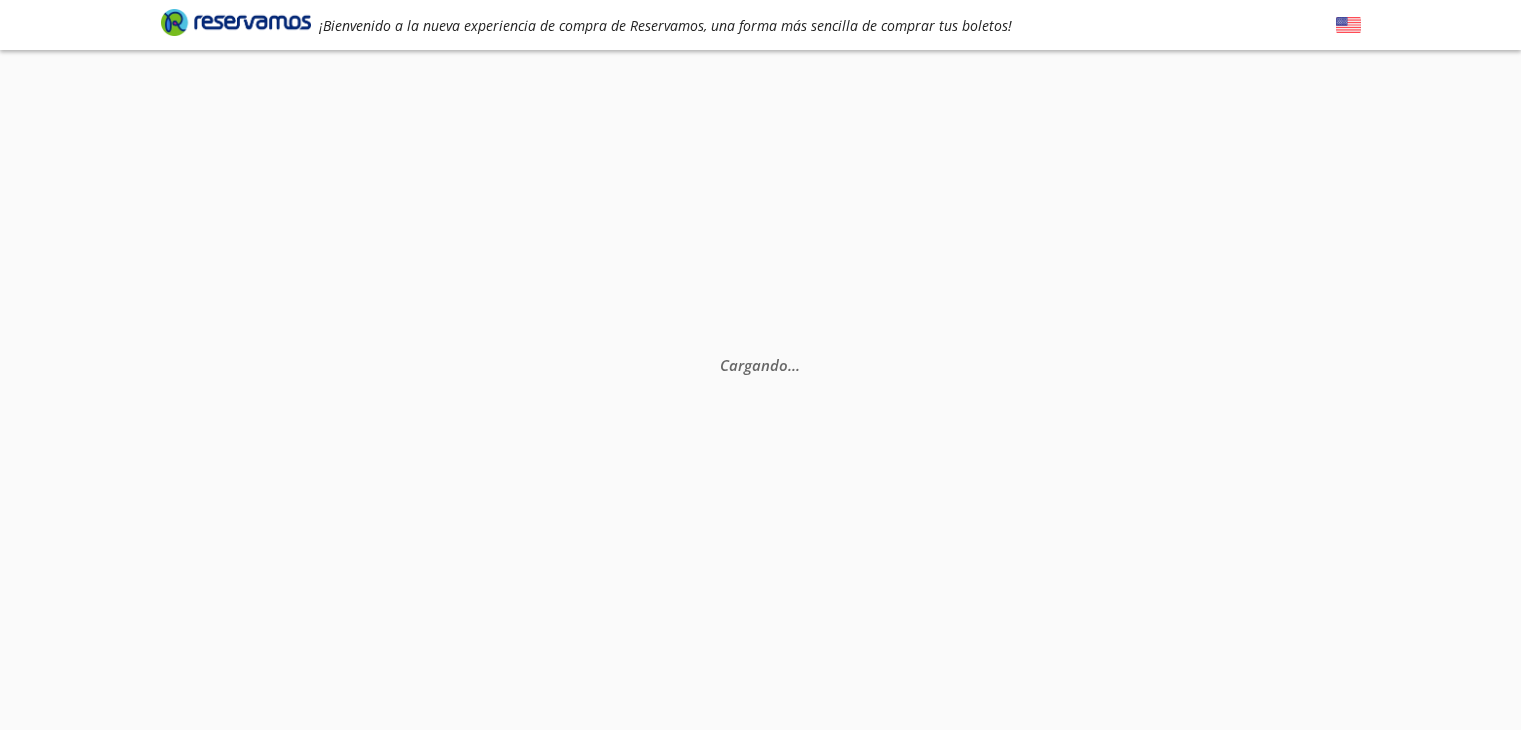 scroll, scrollTop: 0, scrollLeft: 0, axis: both 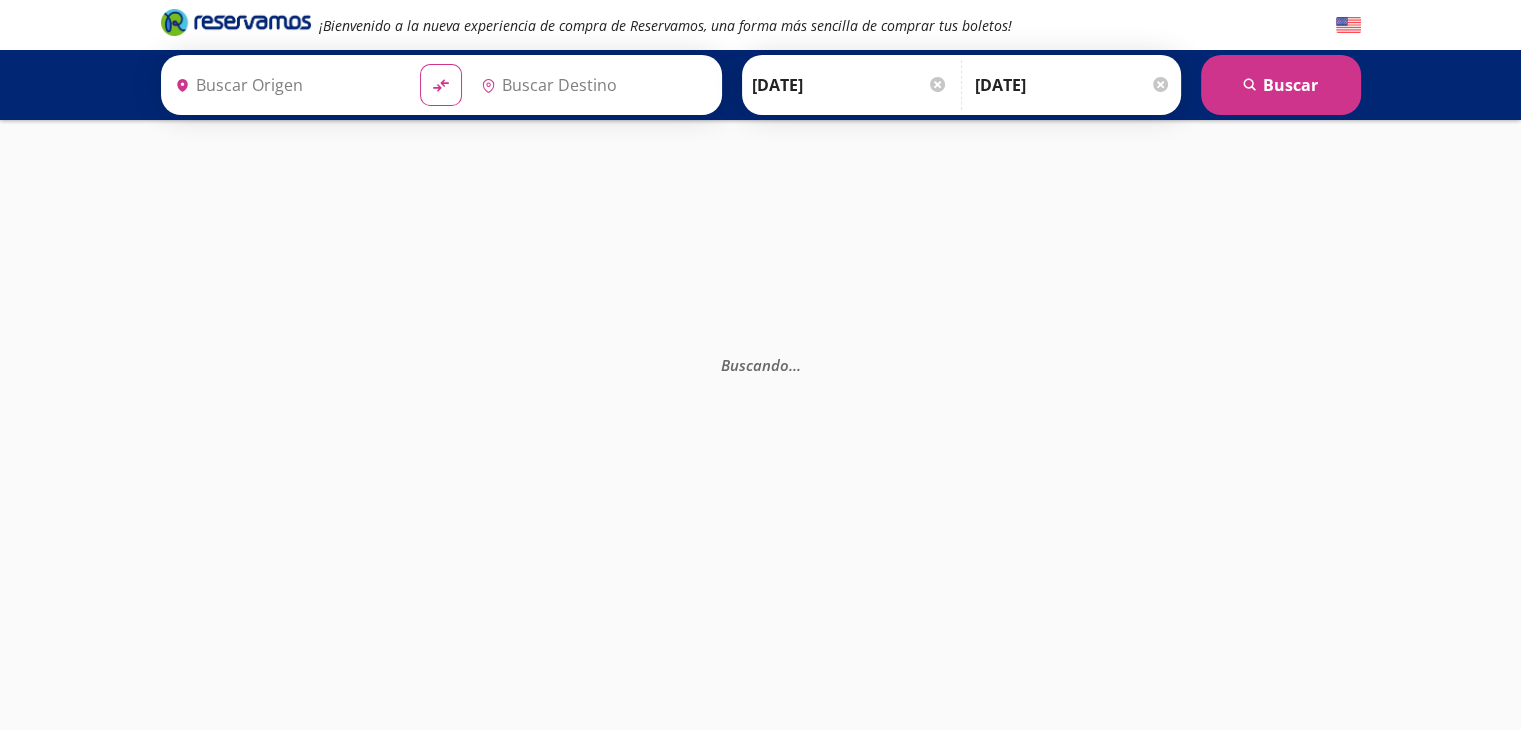 type on "[GEOGRAPHIC_DATA], [GEOGRAPHIC_DATA]" 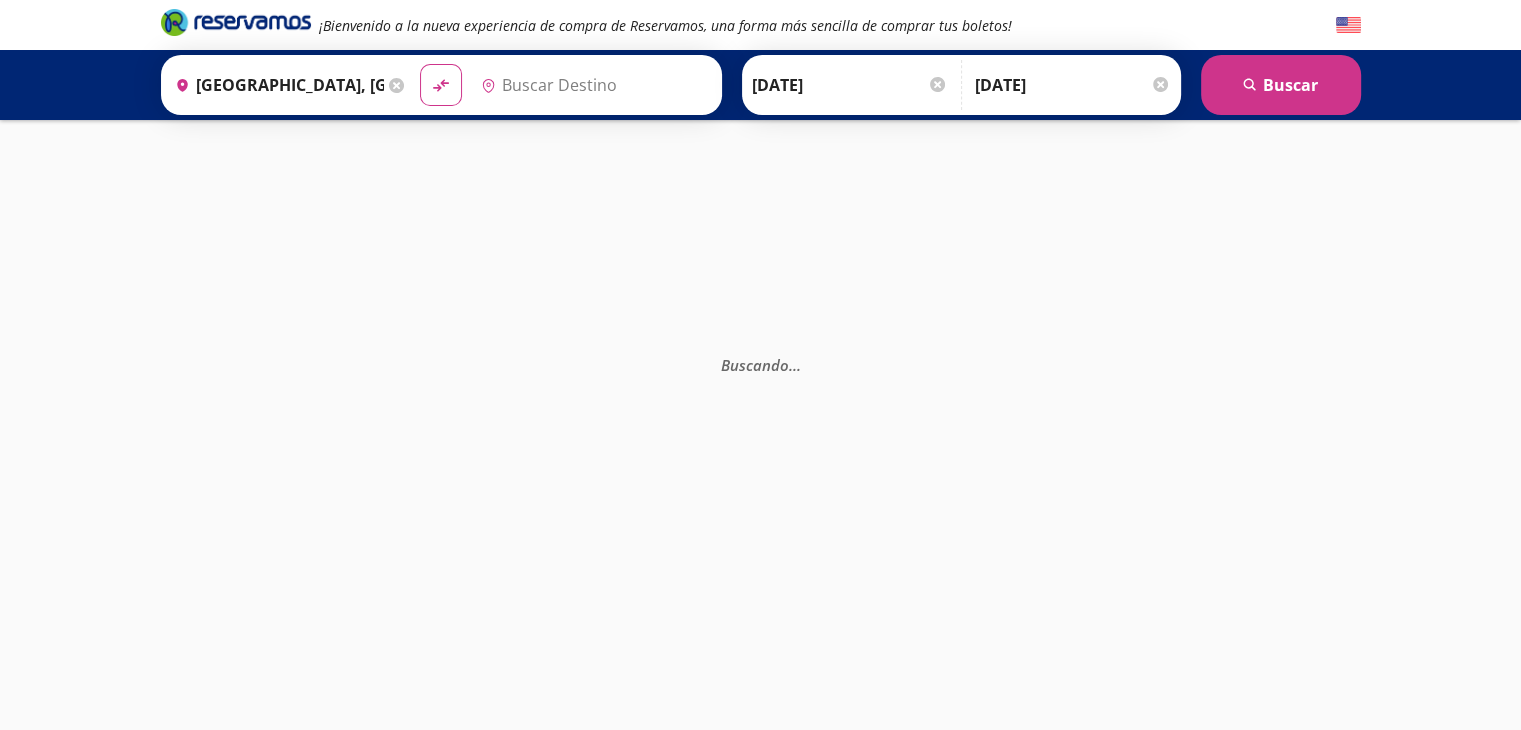 type on "[GEOGRAPHIC_DATA], [GEOGRAPHIC_DATA]" 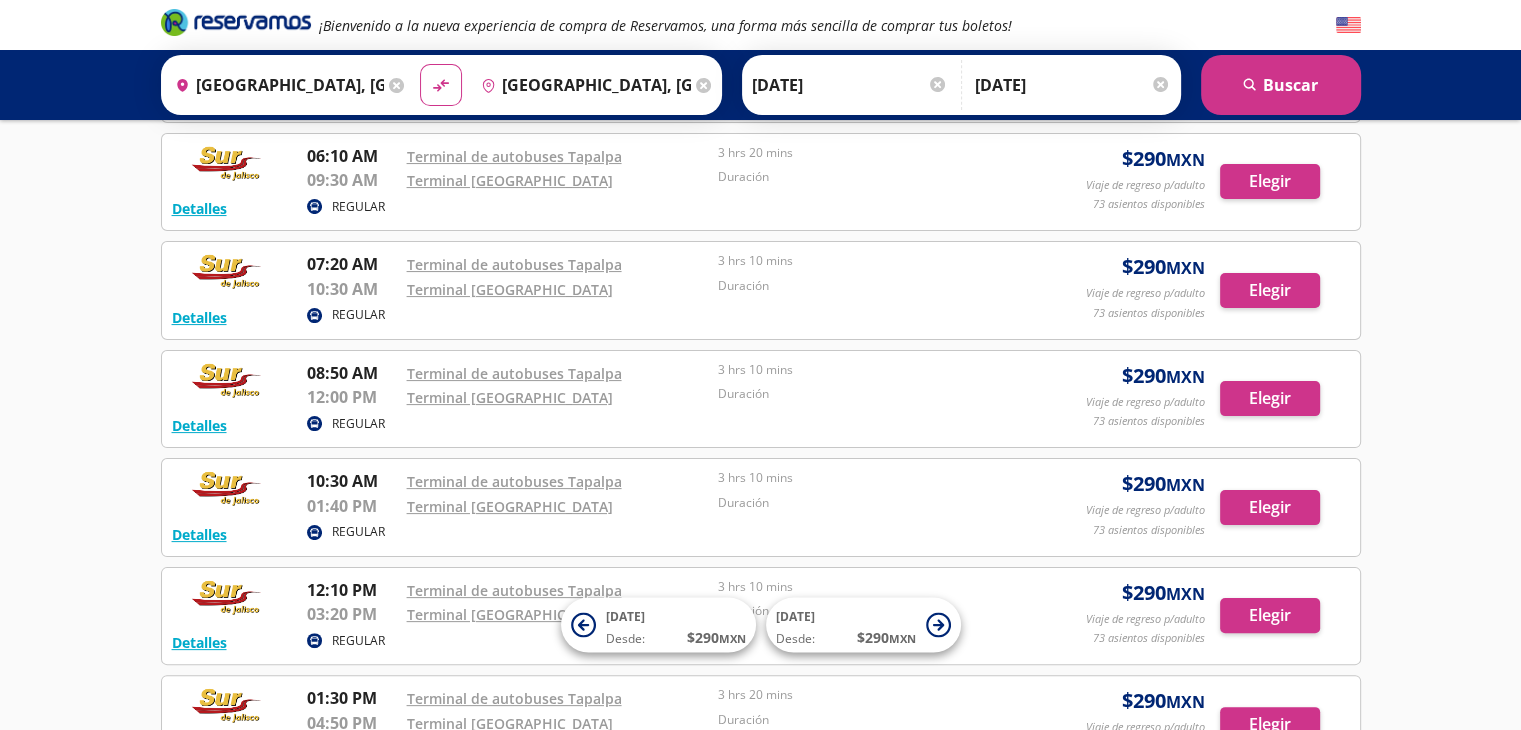 scroll, scrollTop: 400, scrollLeft: 0, axis: vertical 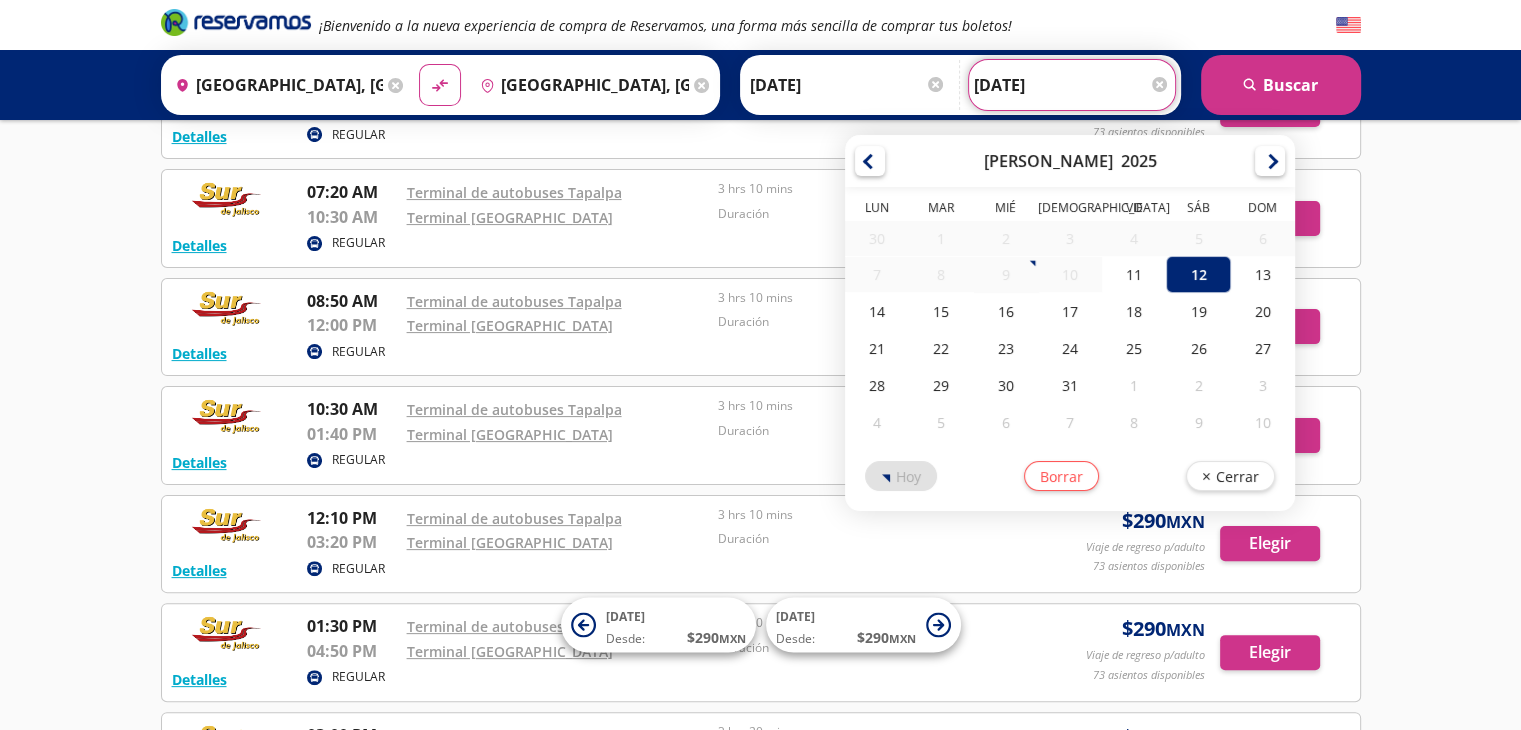 click on "[DATE]" at bounding box center (1072, 85) 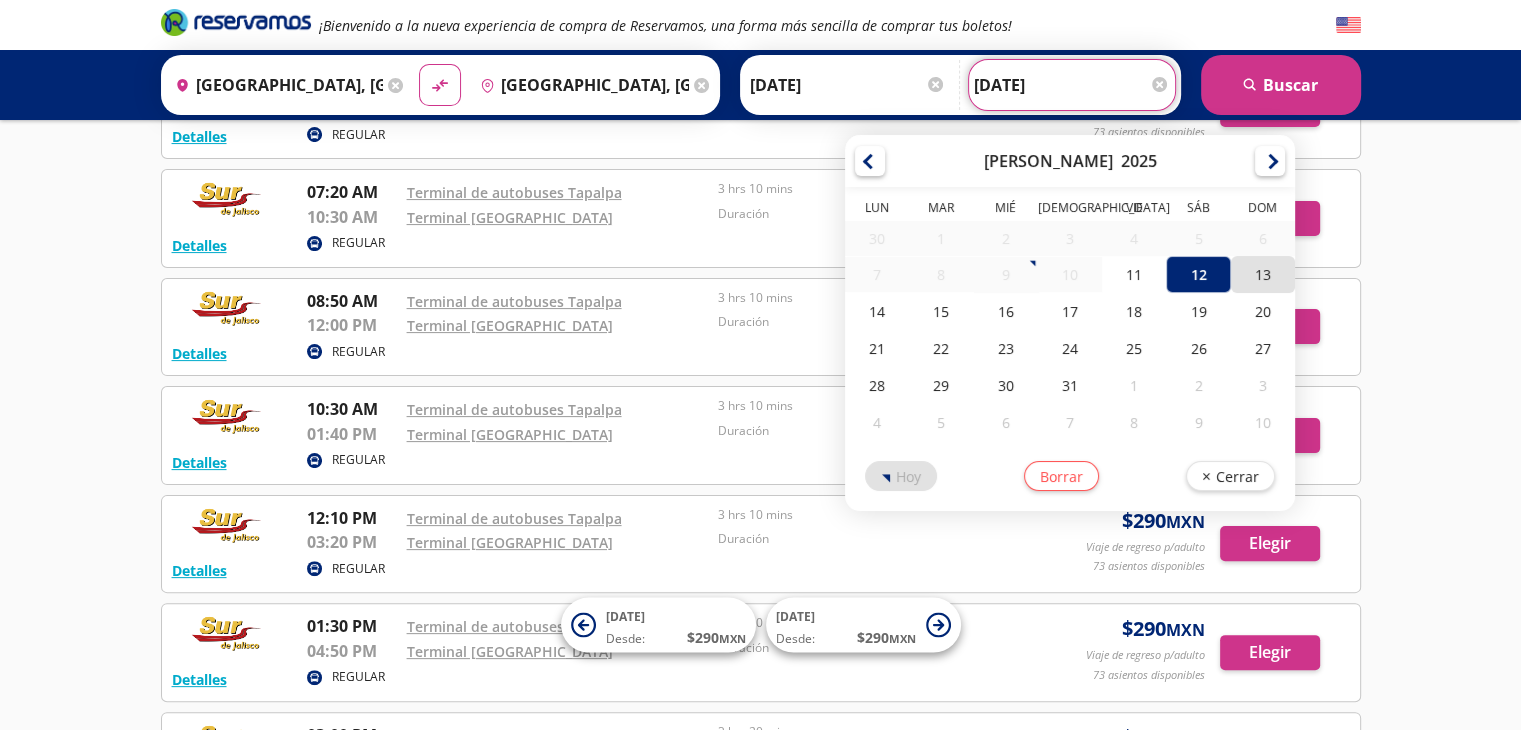 click on "13" at bounding box center [1263, 274] 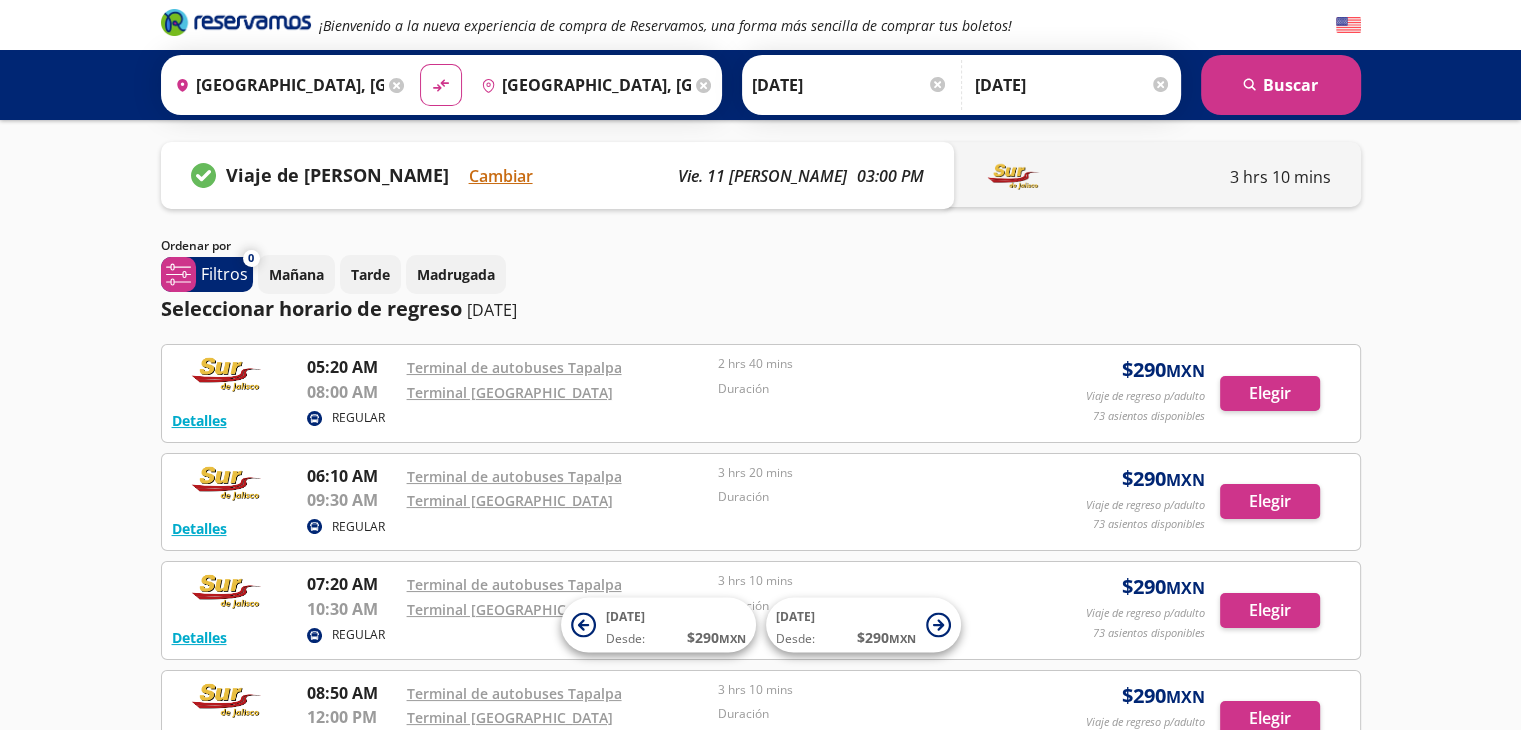 scroll, scrollTop: 0, scrollLeft: 0, axis: both 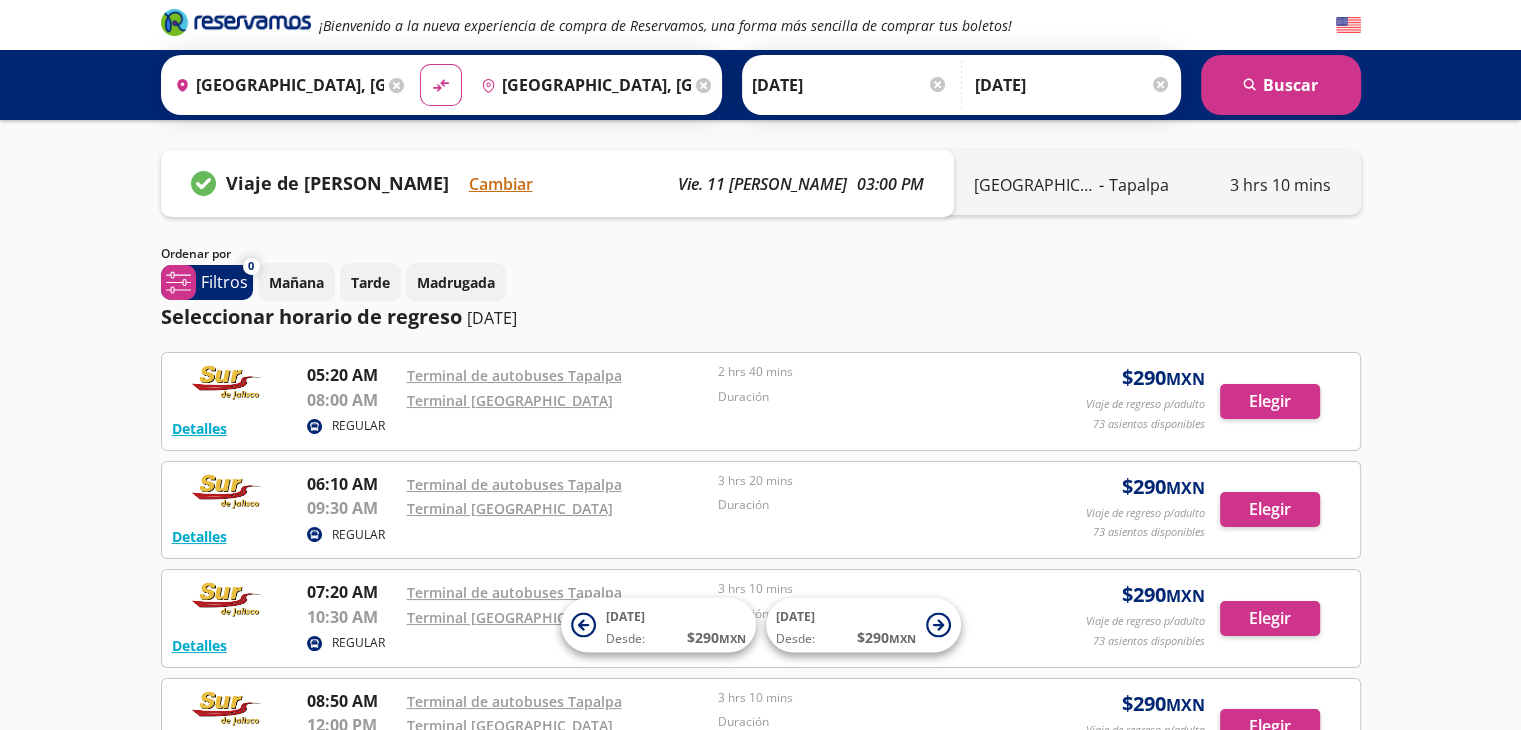 click on "[DATE]" at bounding box center [492, 318] 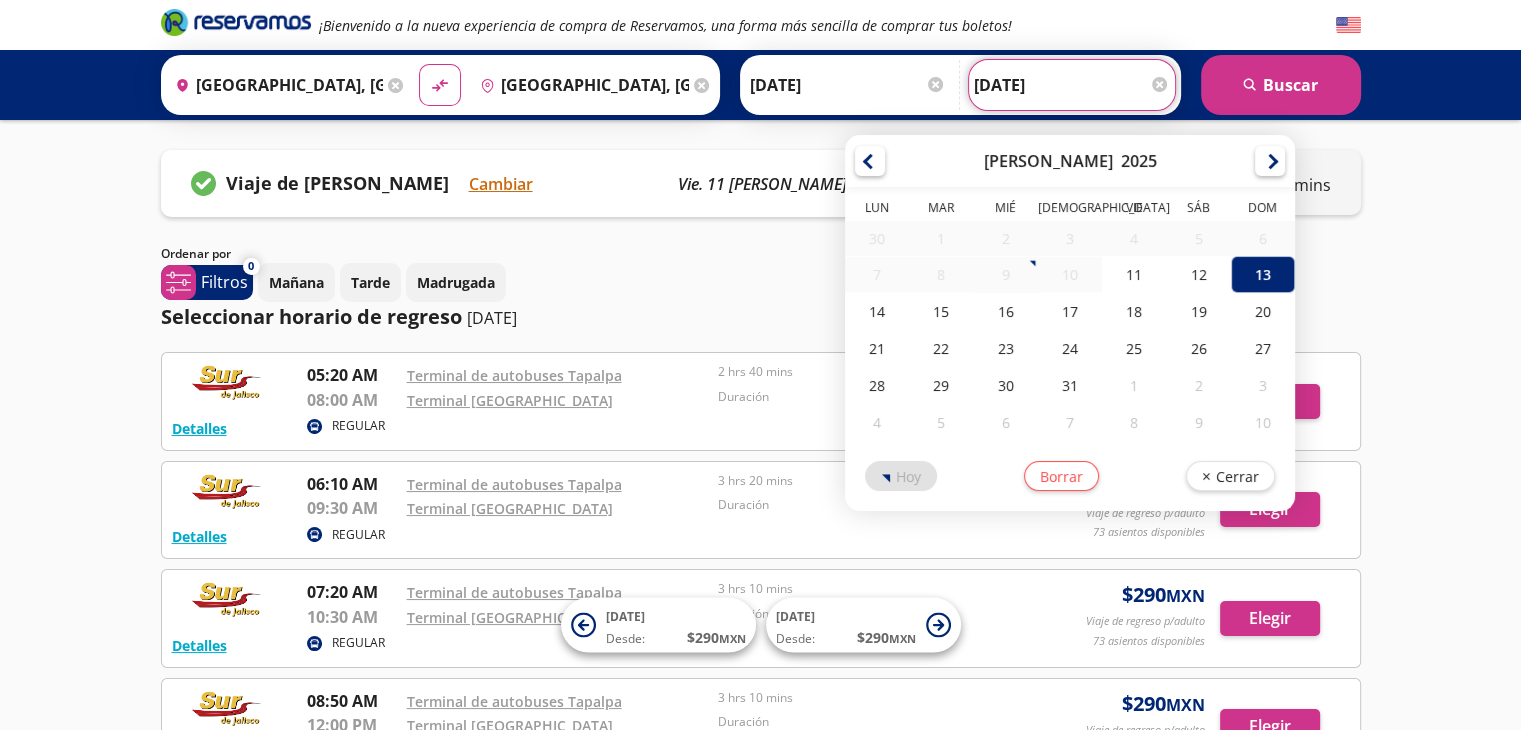 click on "[DATE]" at bounding box center [1072, 85] 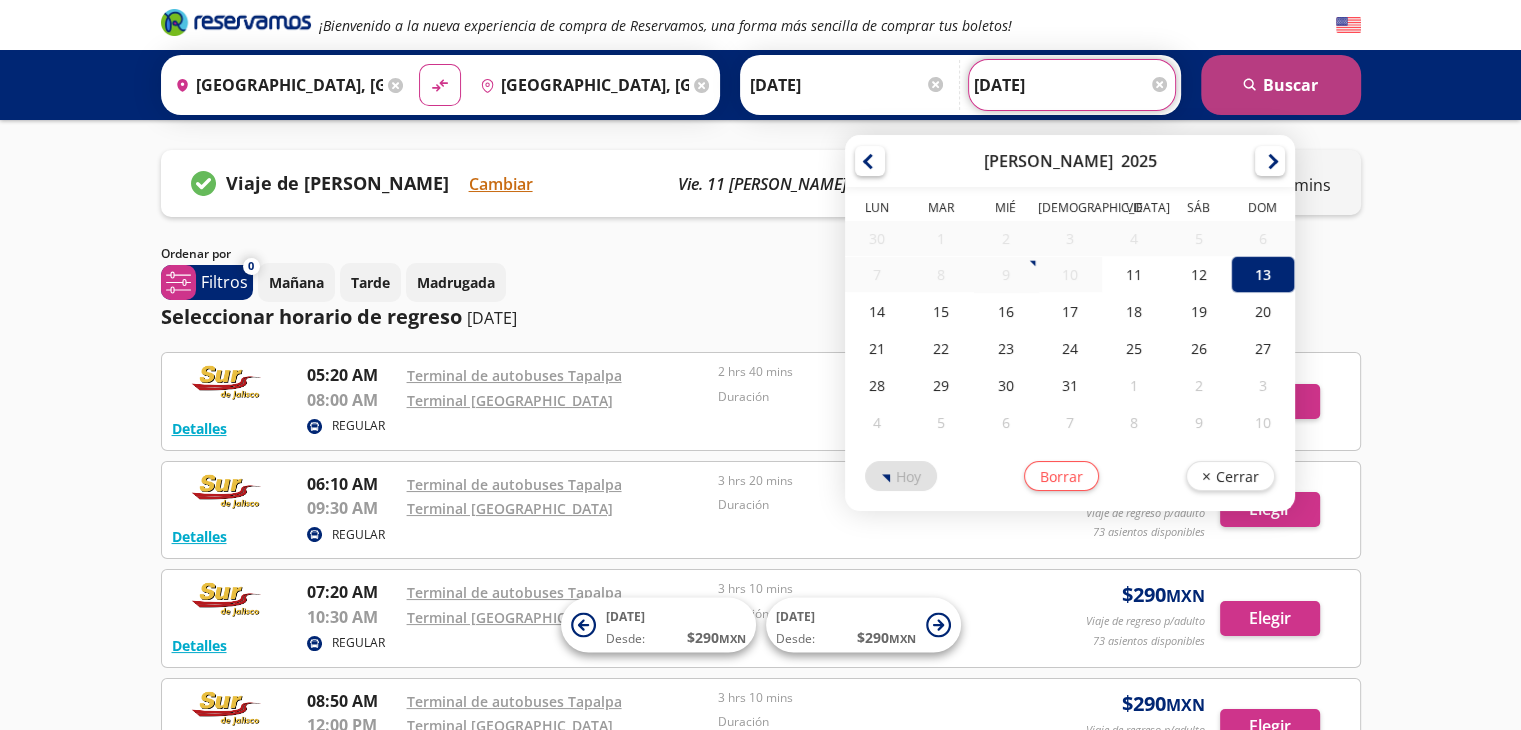 click on "search
Buscar" at bounding box center (1281, 85) 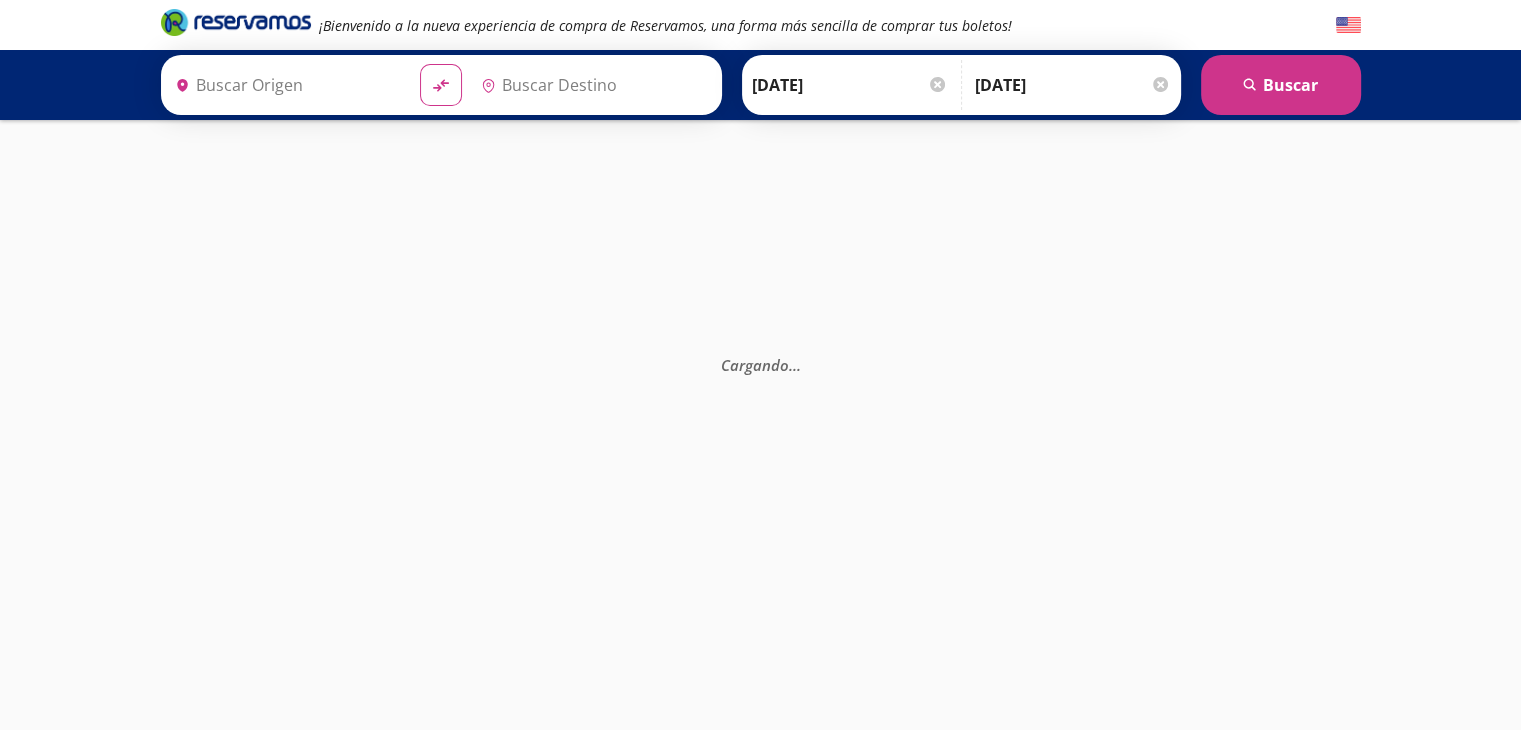 type on "[GEOGRAPHIC_DATA], [GEOGRAPHIC_DATA]" 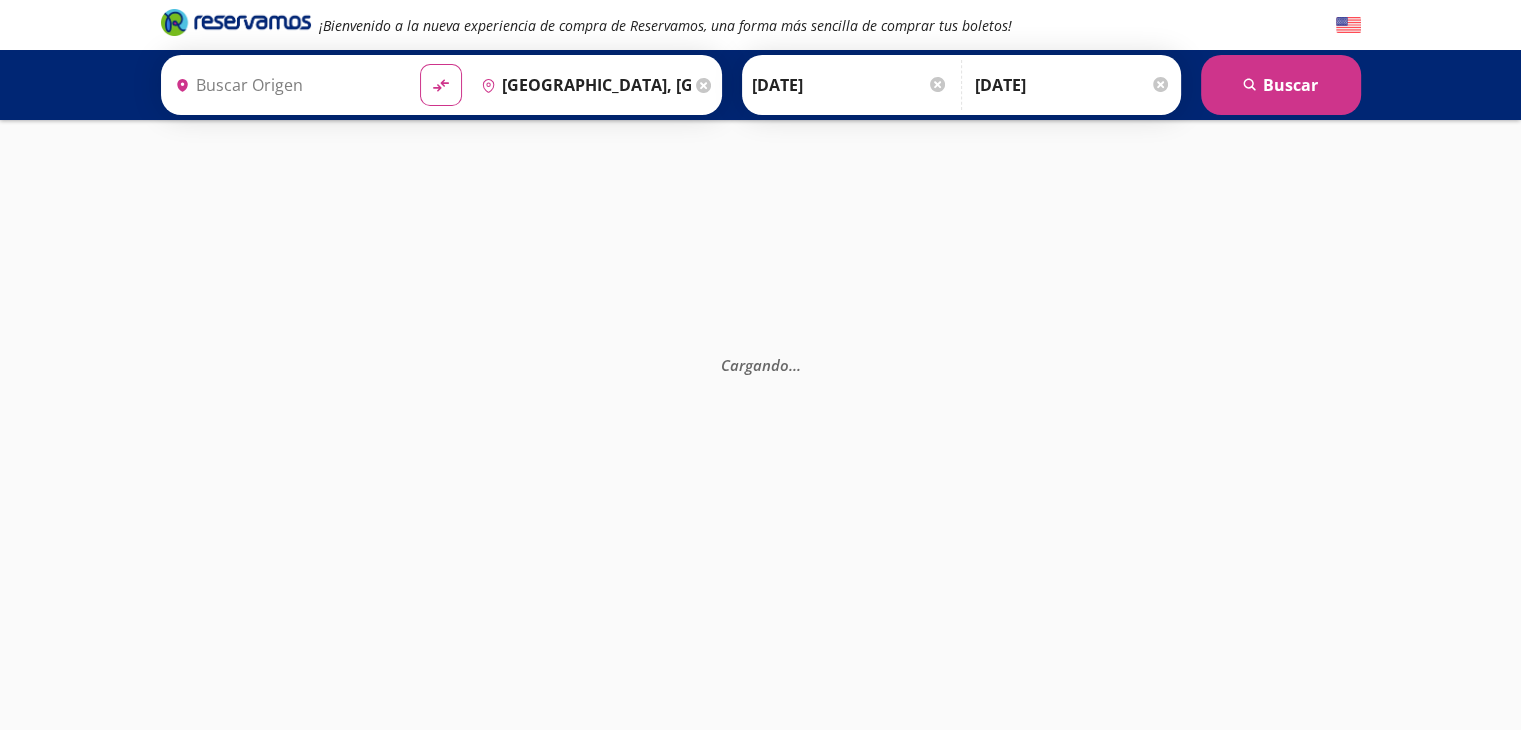 type on "[GEOGRAPHIC_DATA], [GEOGRAPHIC_DATA]" 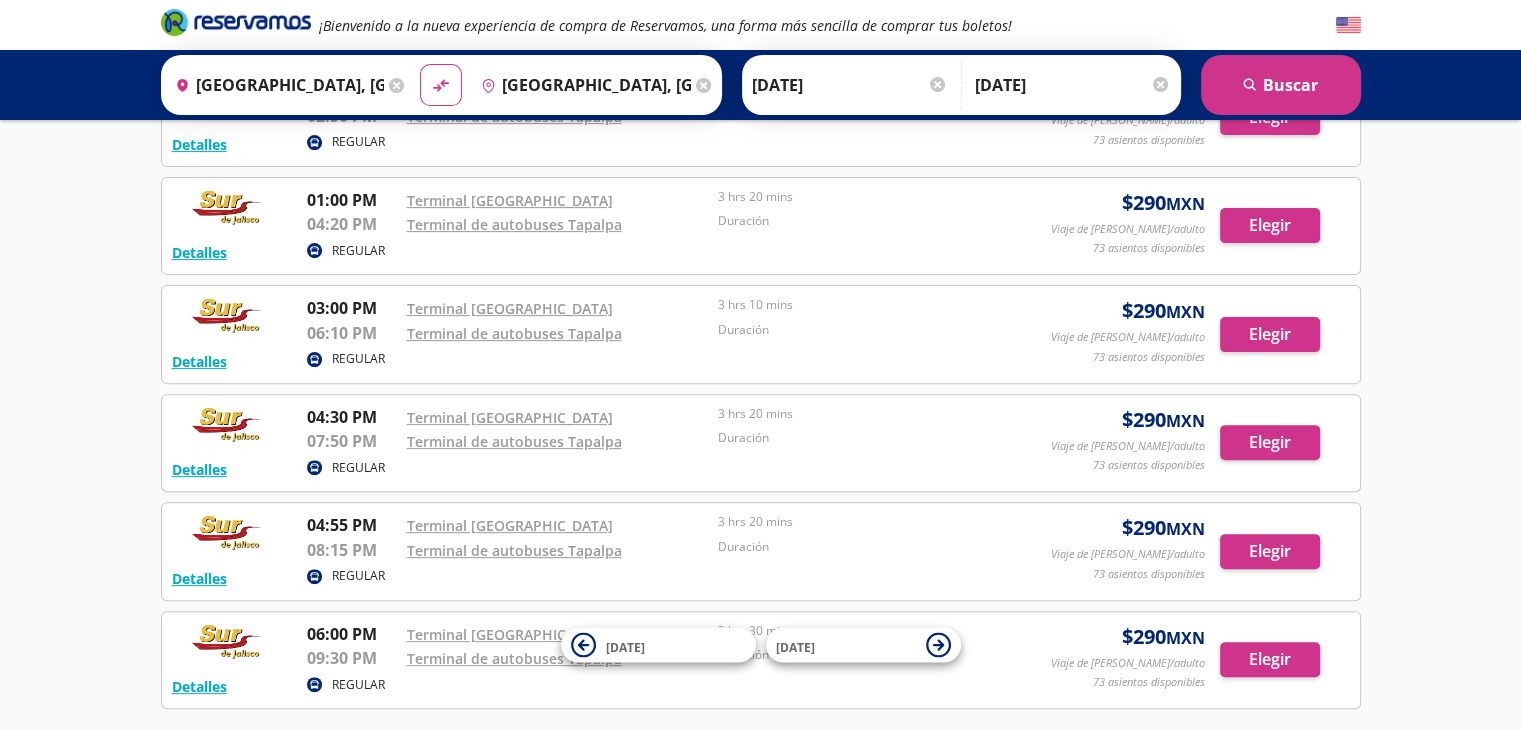 scroll, scrollTop: 600, scrollLeft: 0, axis: vertical 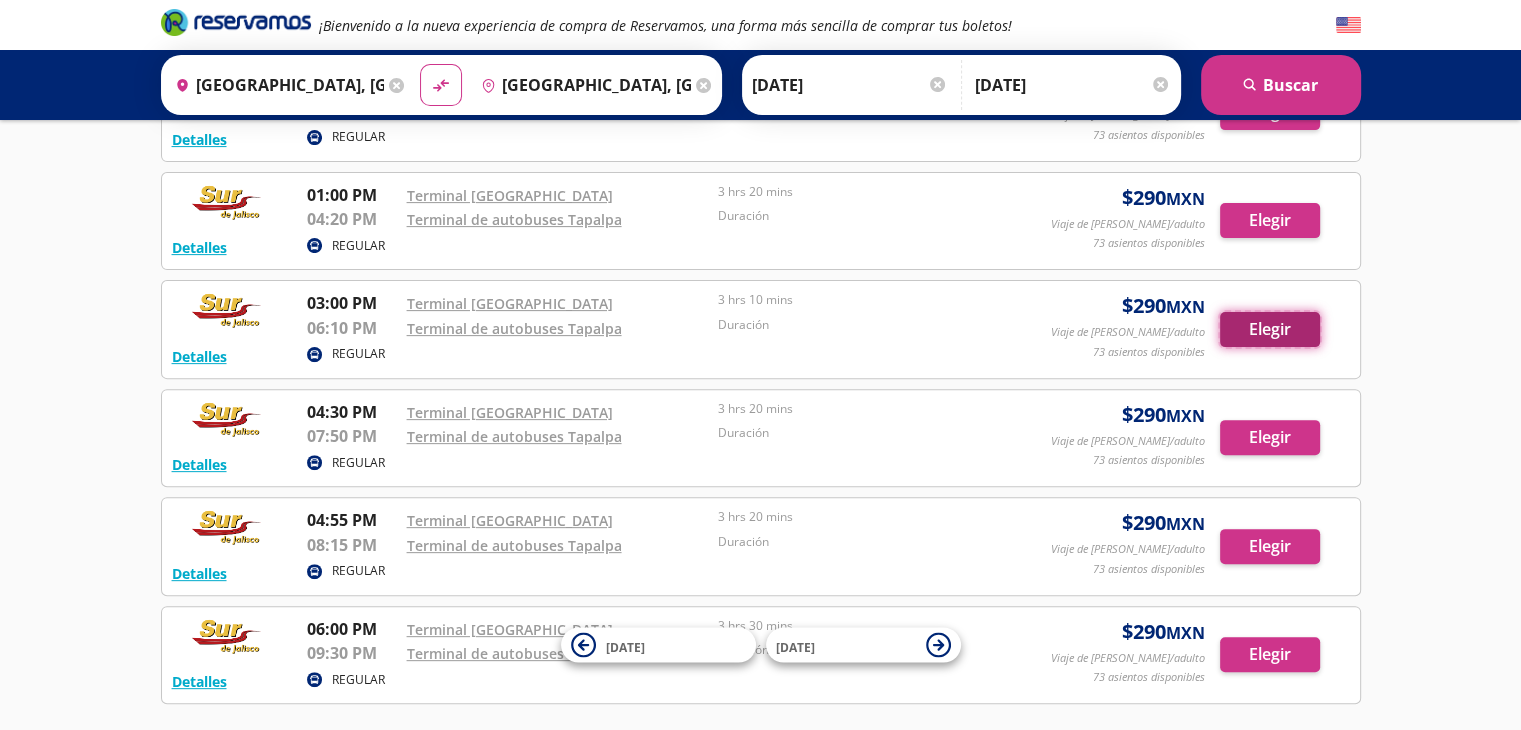 click on "Elegir" at bounding box center (1270, 329) 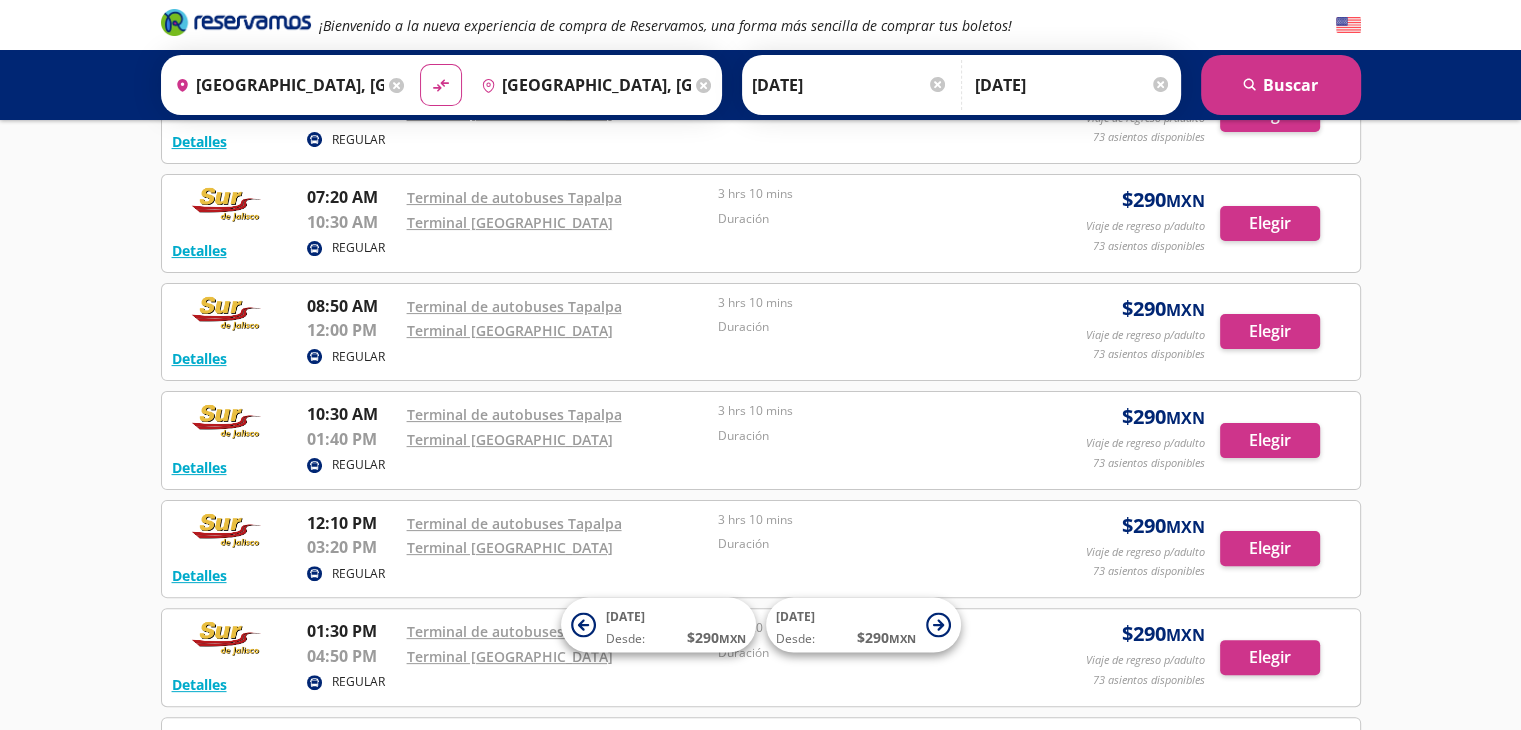scroll, scrollTop: 400, scrollLeft: 0, axis: vertical 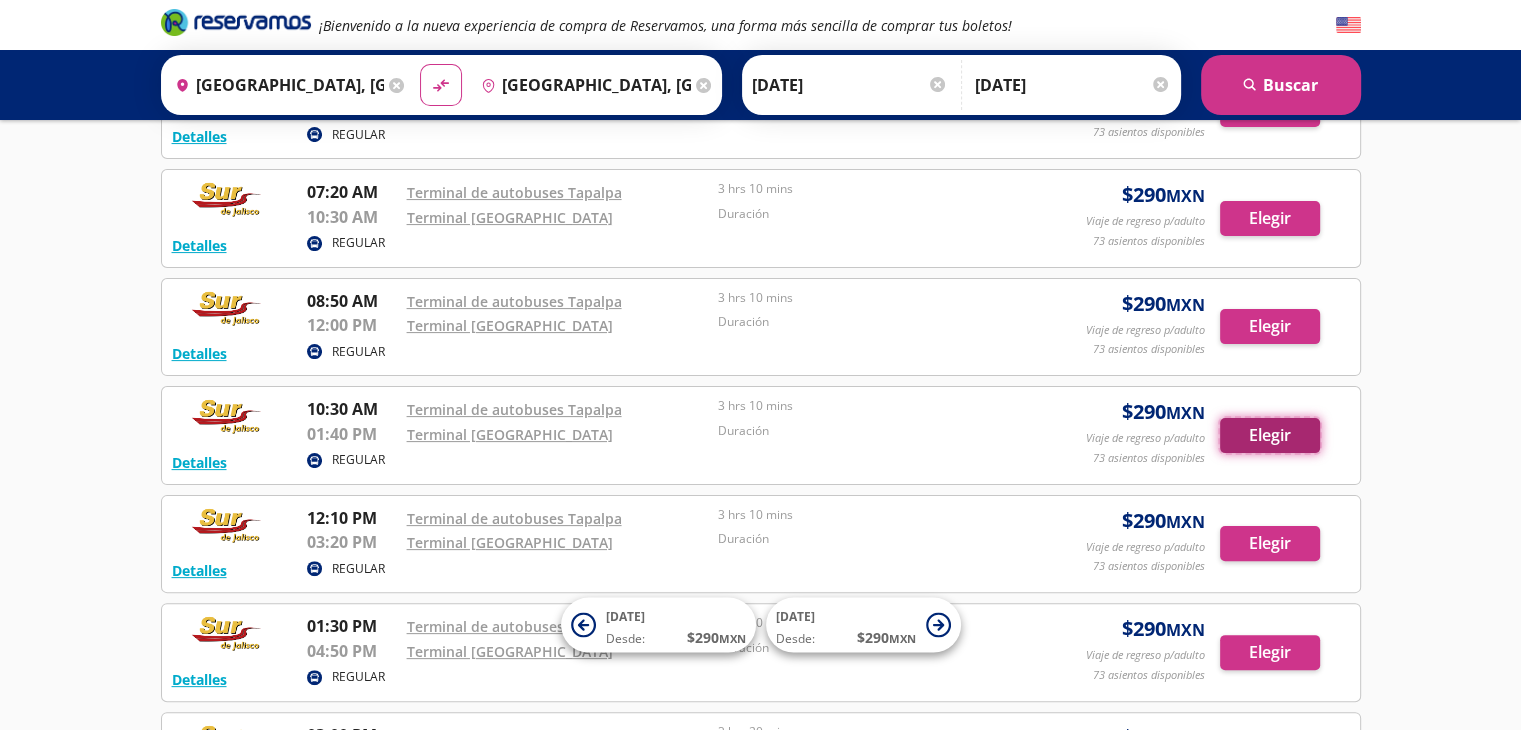click on "Elegir" at bounding box center [1270, 435] 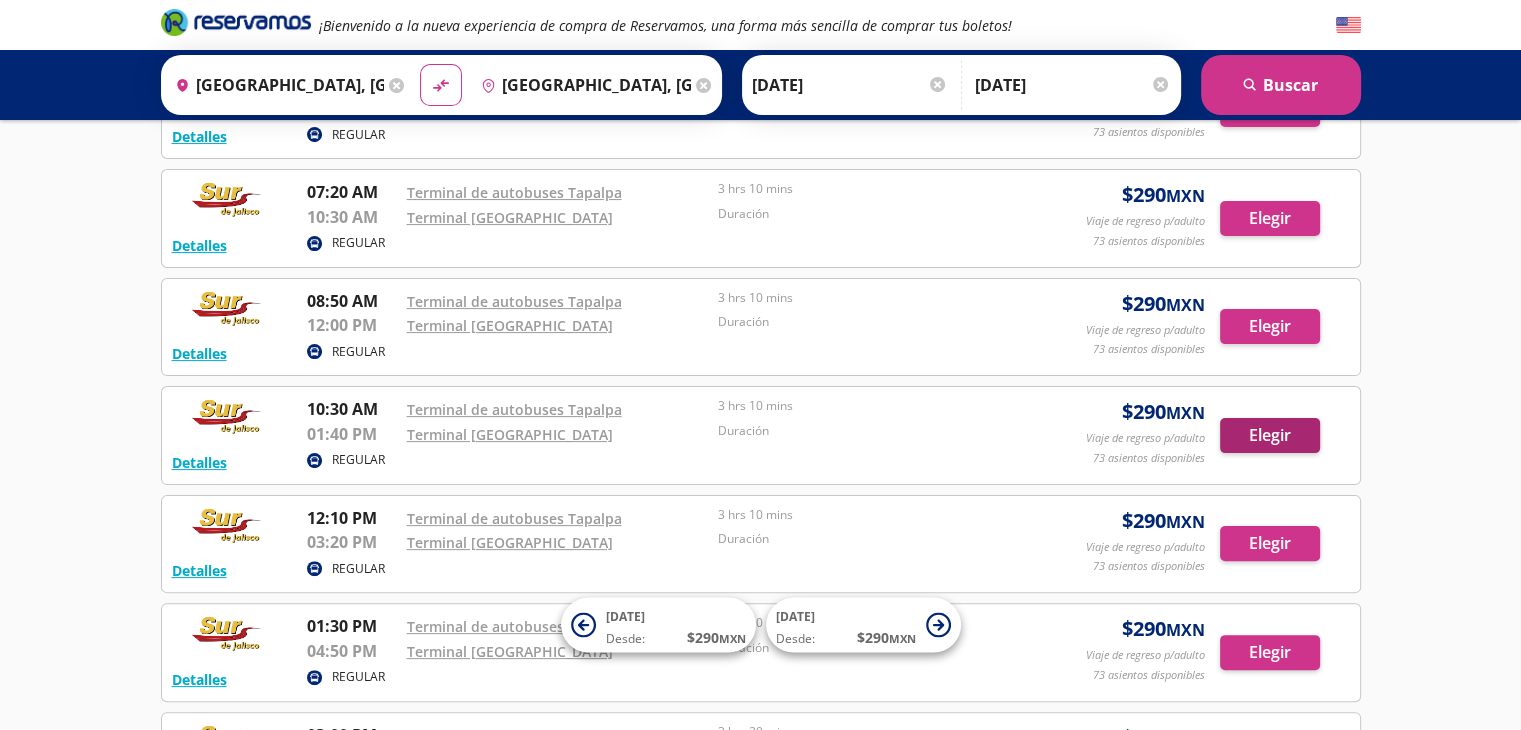scroll, scrollTop: 0, scrollLeft: 0, axis: both 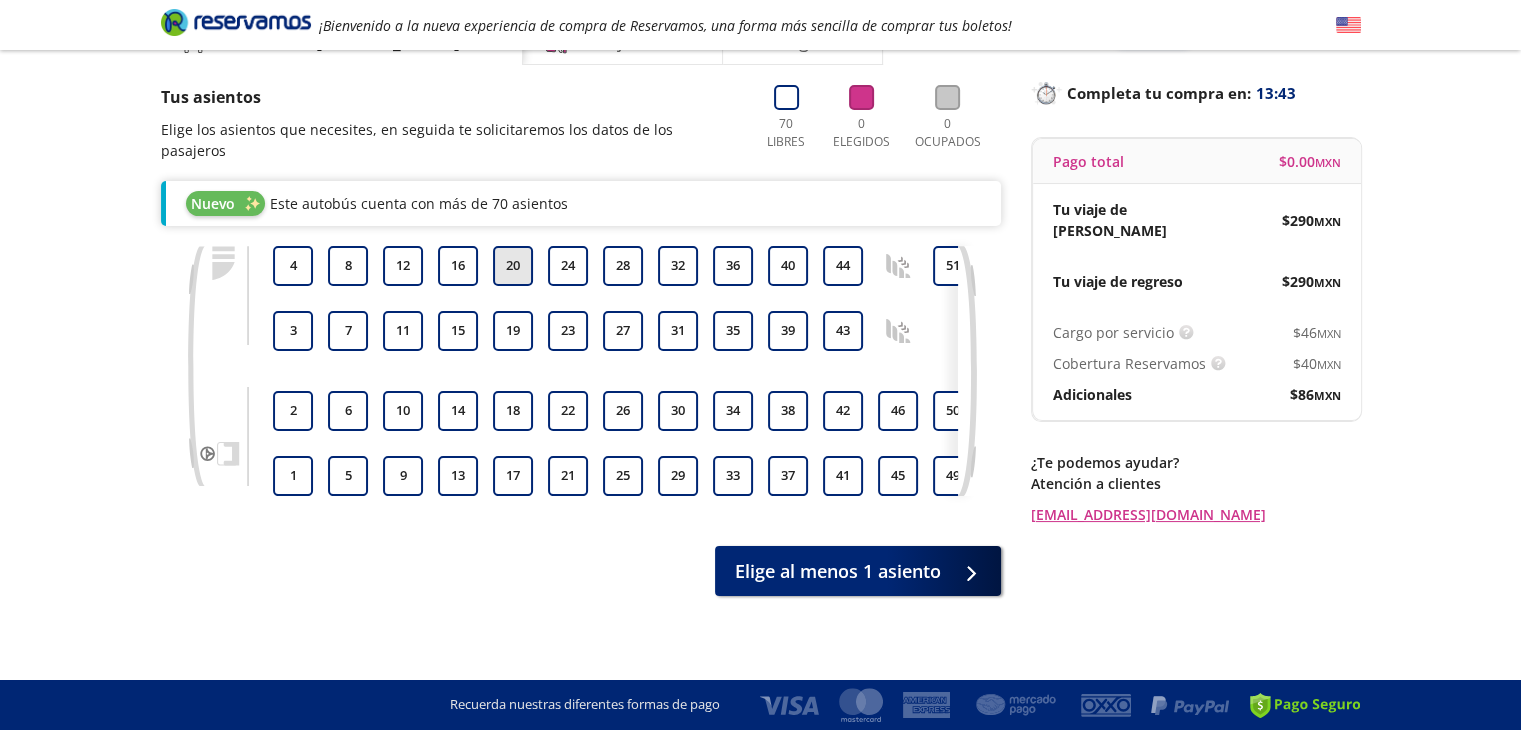 click on "20" at bounding box center [513, 266] 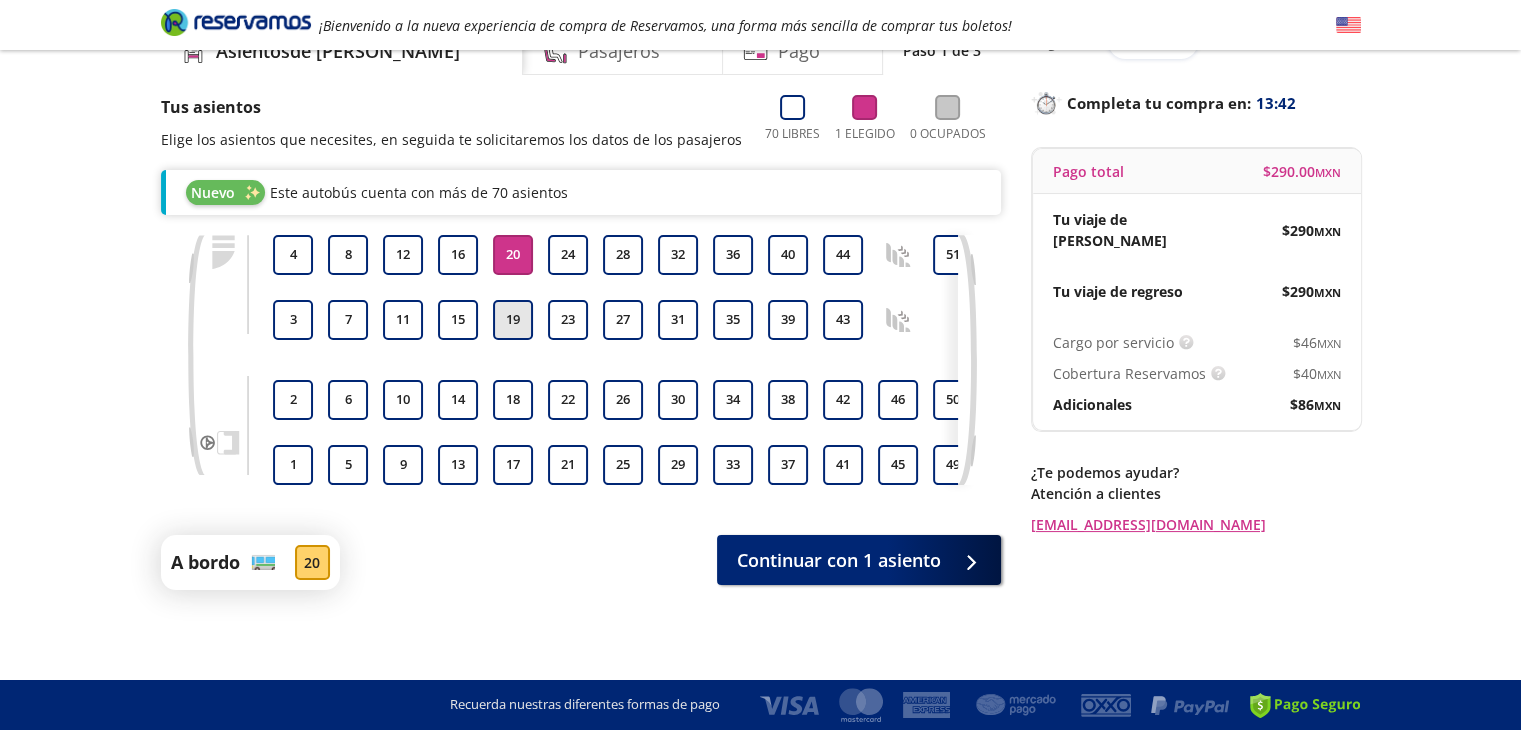 click on "19" at bounding box center (513, 320) 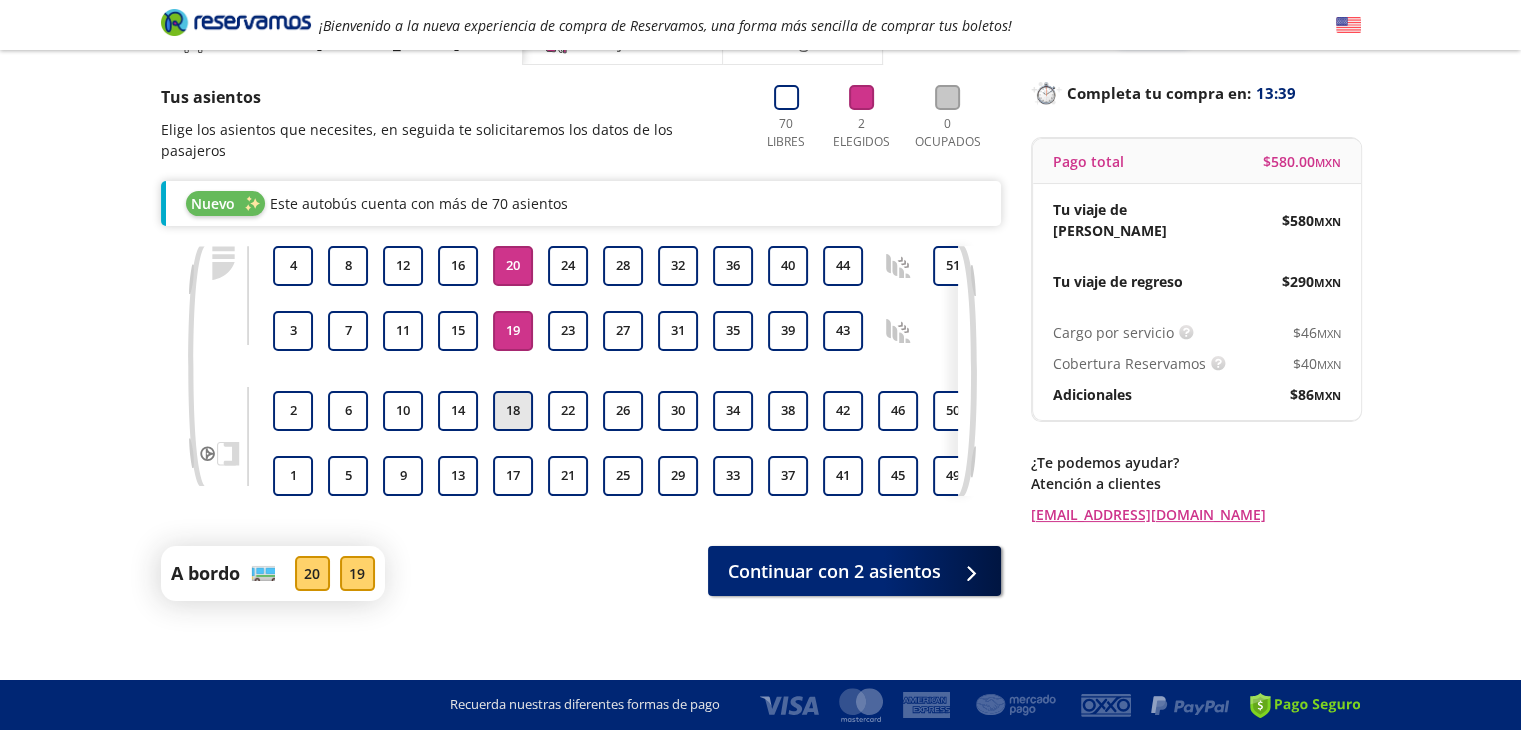 click on "18" at bounding box center [513, 411] 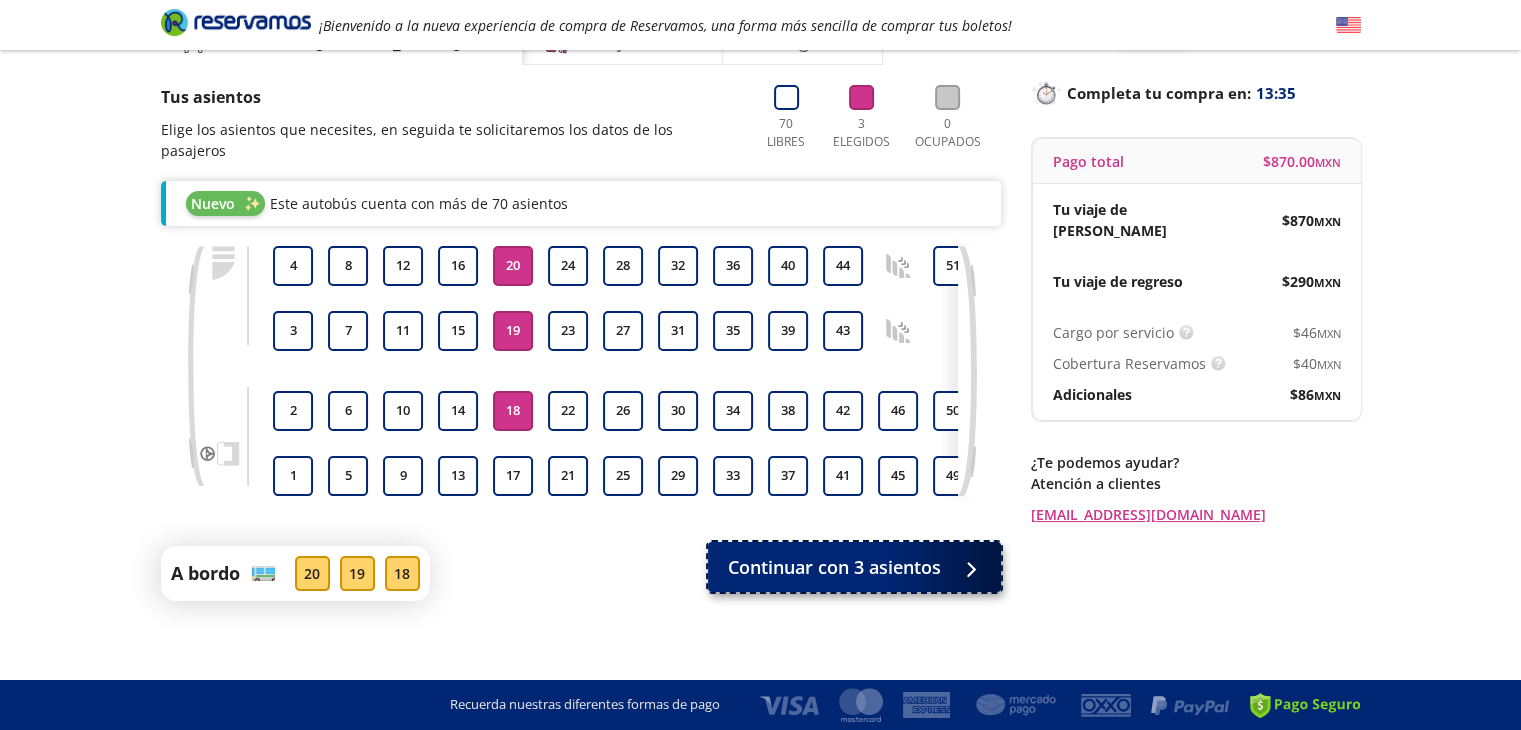 click on "Continuar con 3 asientos" at bounding box center (834, 567) 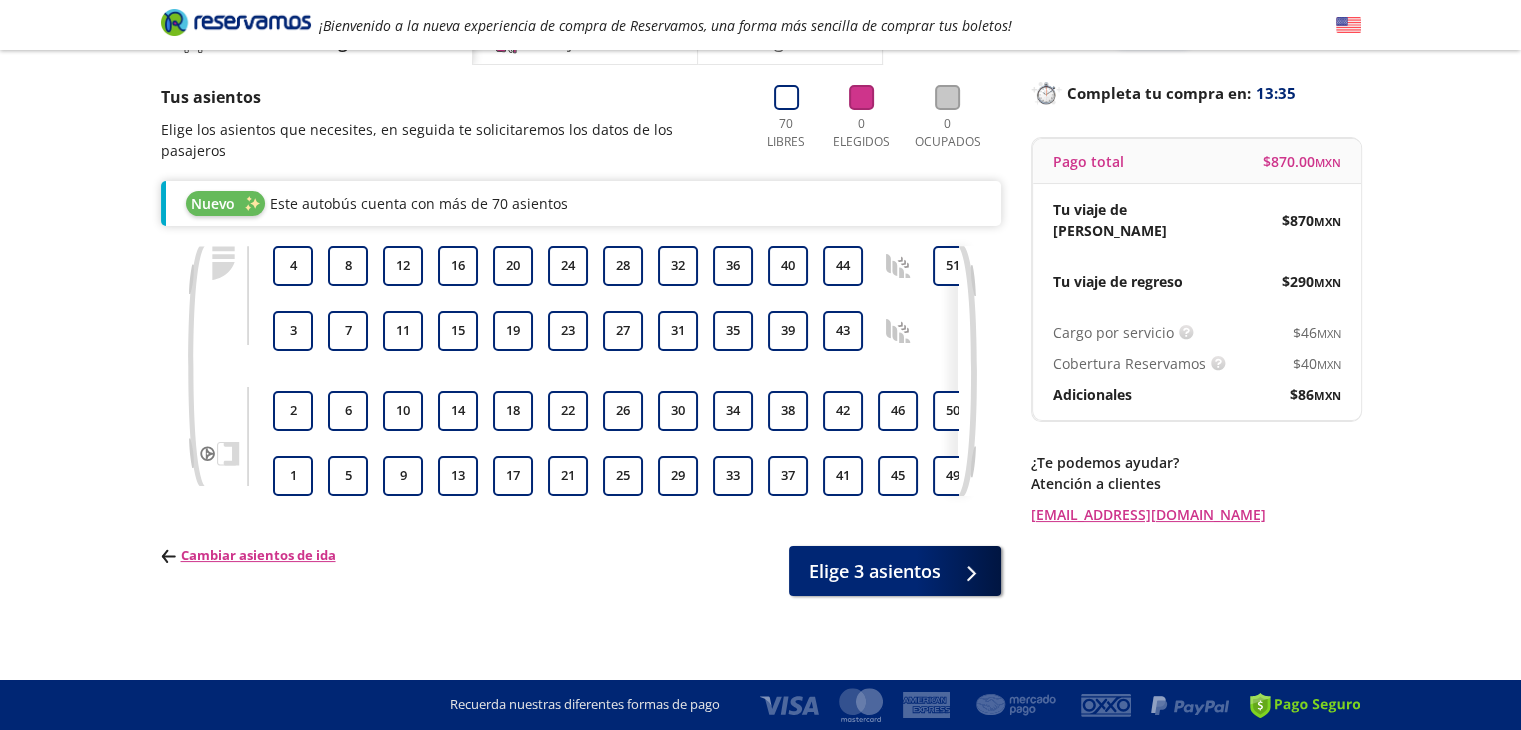 scroll, scrollTop: 0, scrollLeft: 0, axis: both 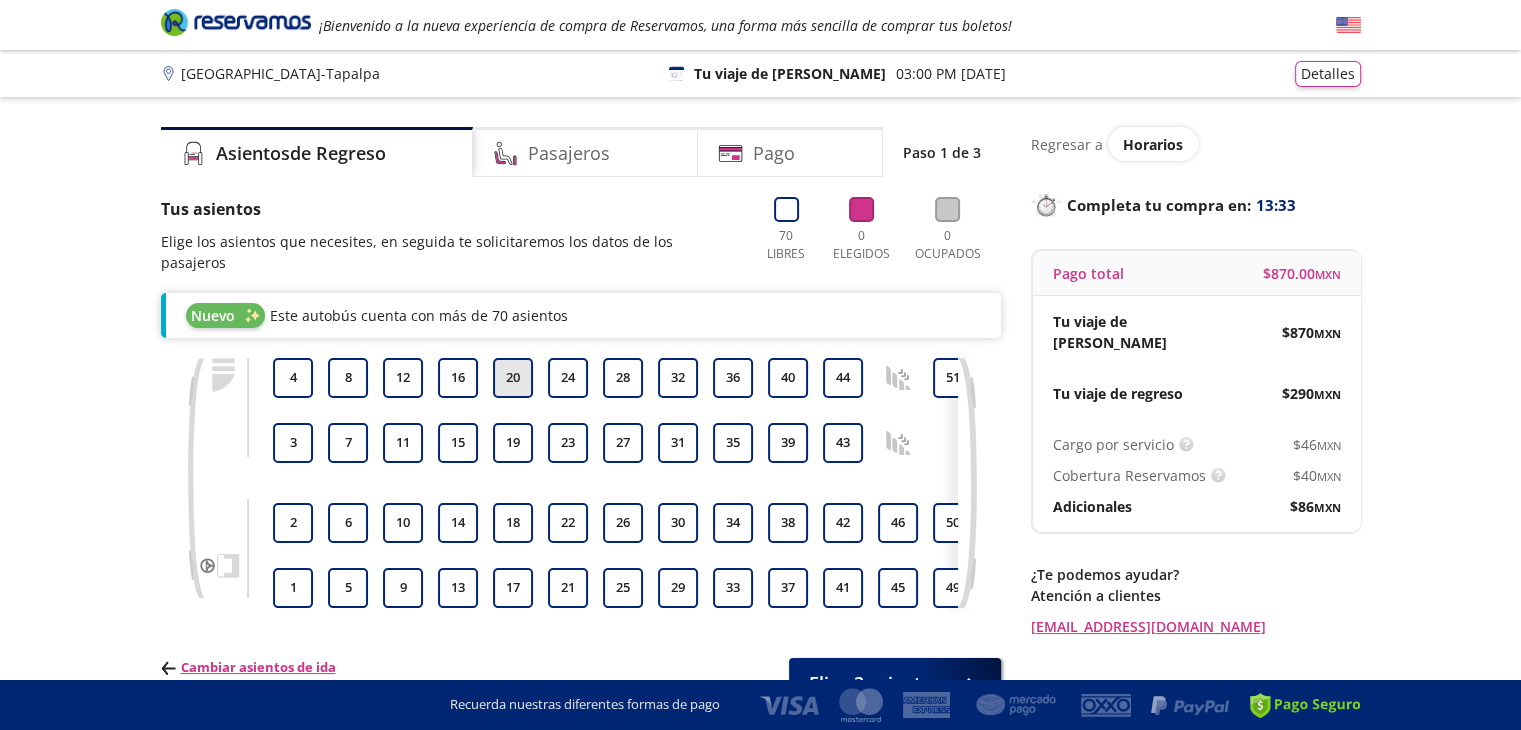 click on "20" at bounding box center [513, 378] 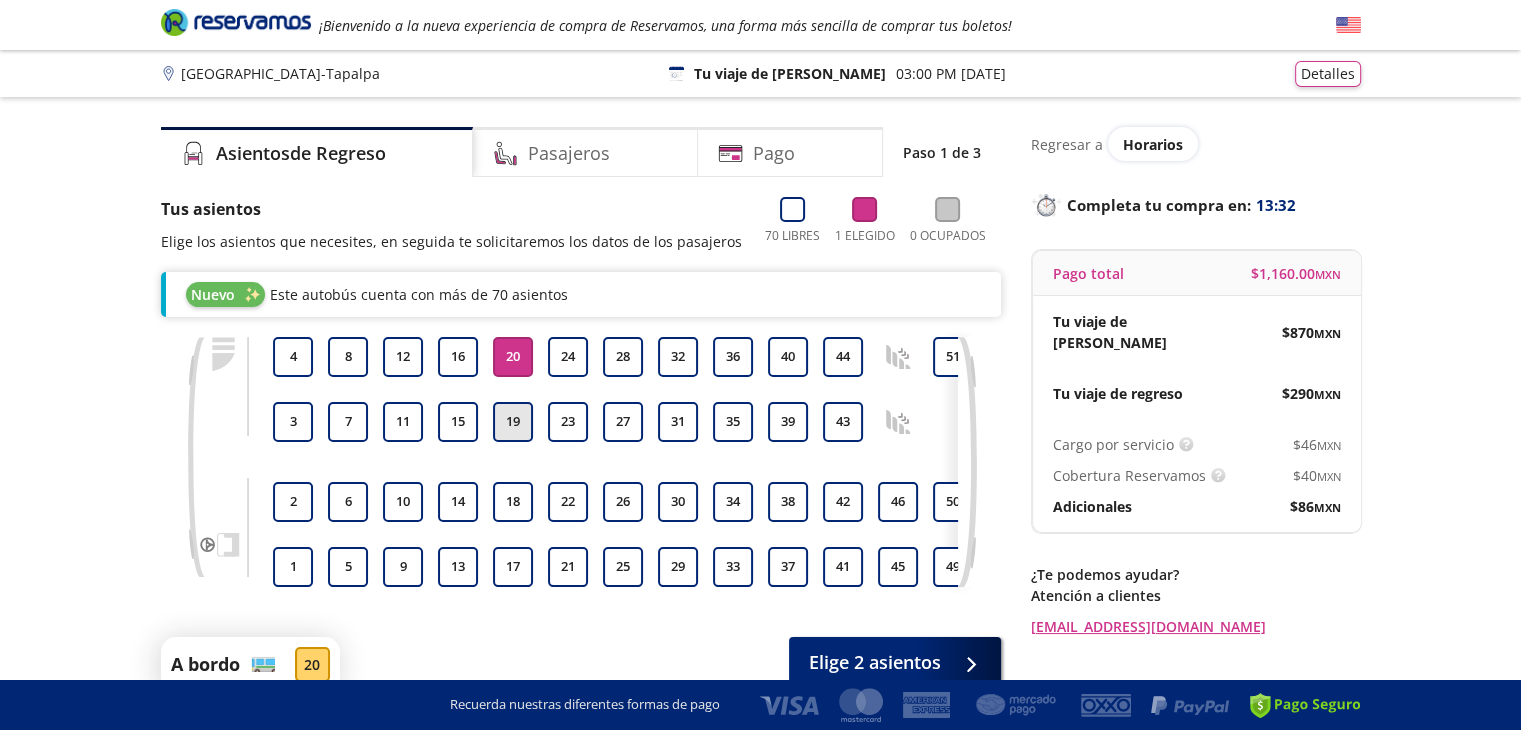 click on "19" at bounding box center (513, 422) 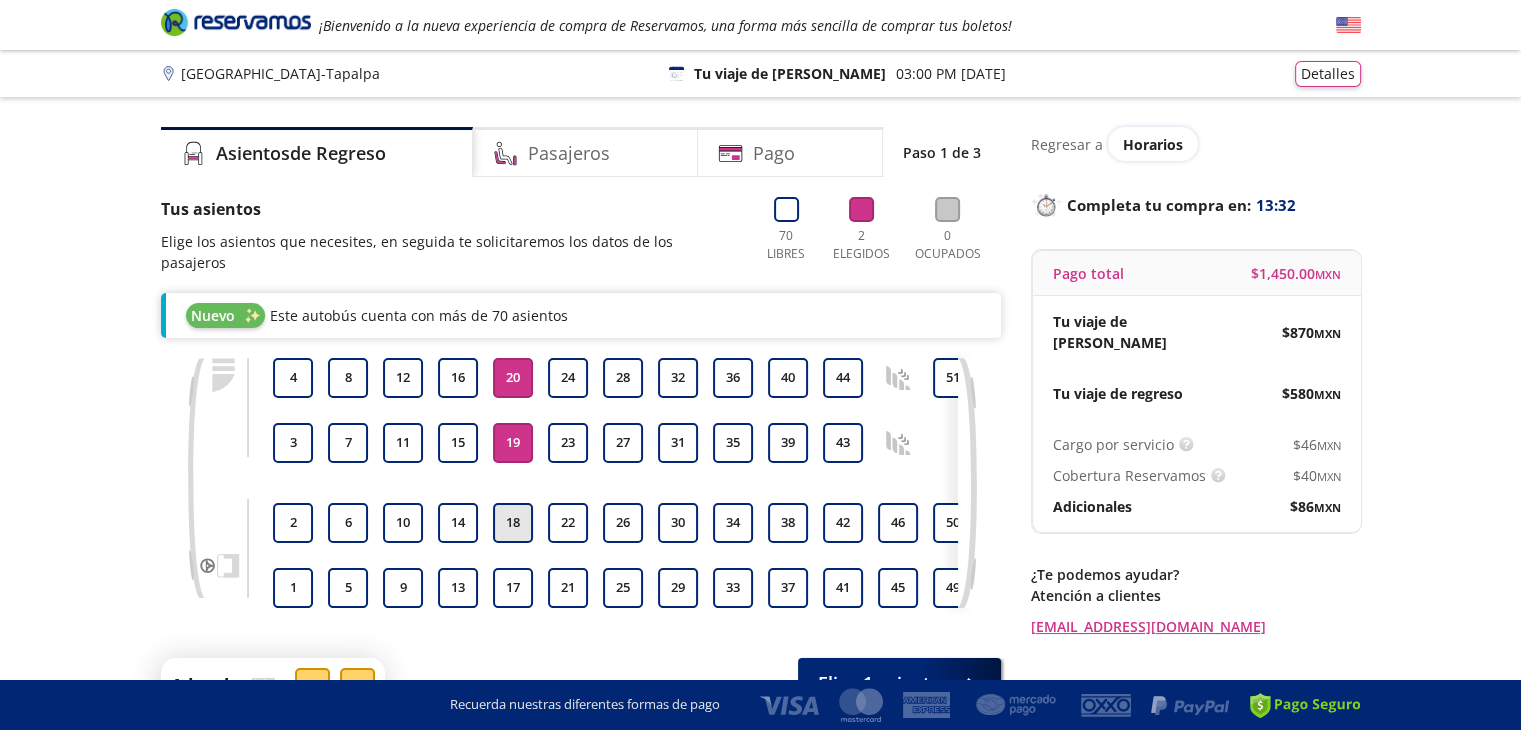 click on "18" at bounding box center [513, 523] 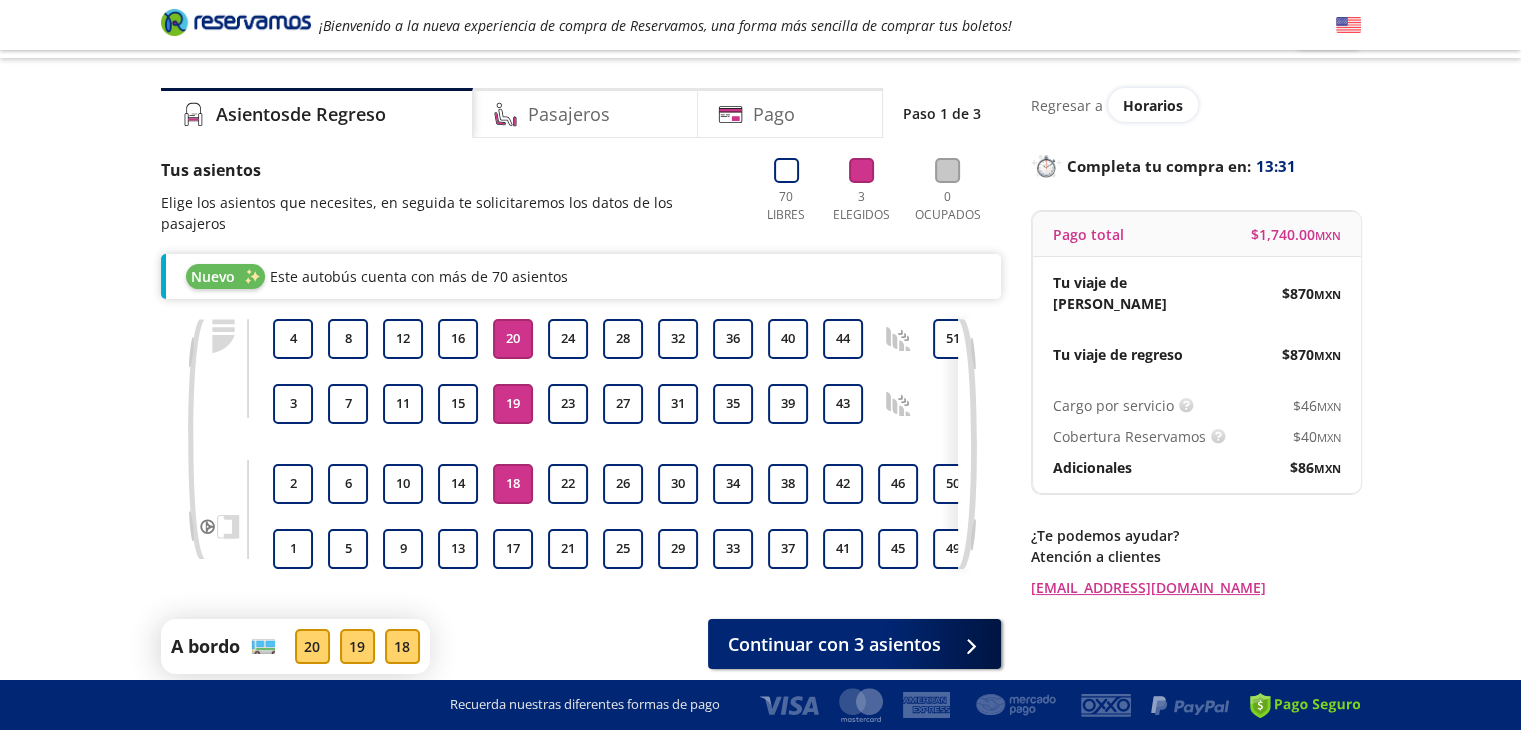 scroll, scrollTop: 100, scrollLeft: 0, axis: vertical 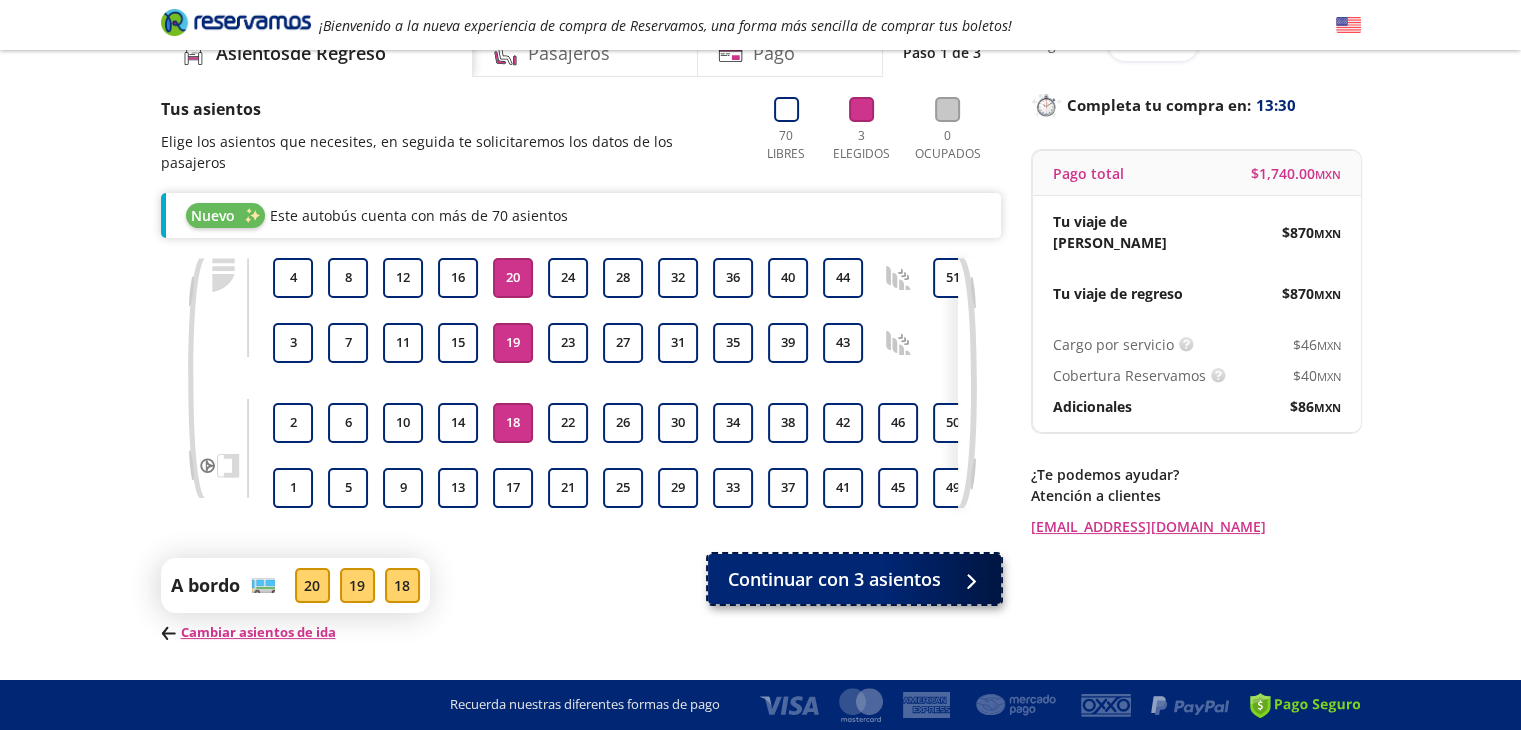 click on "Continuar con 3 asientos" at bounding box center (834, 579) 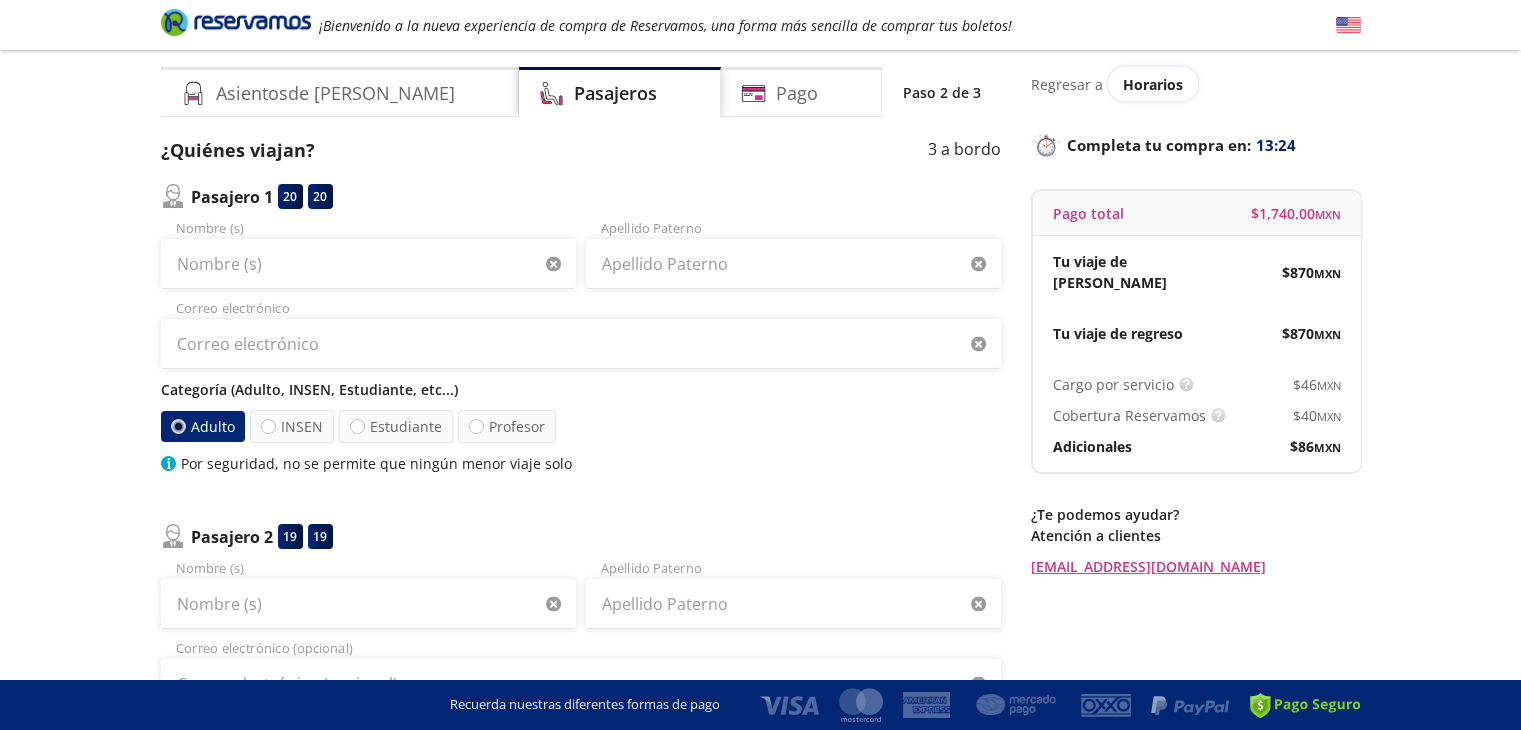 scroll, scrollTop: 0, scrollLeft: 0, axis: both 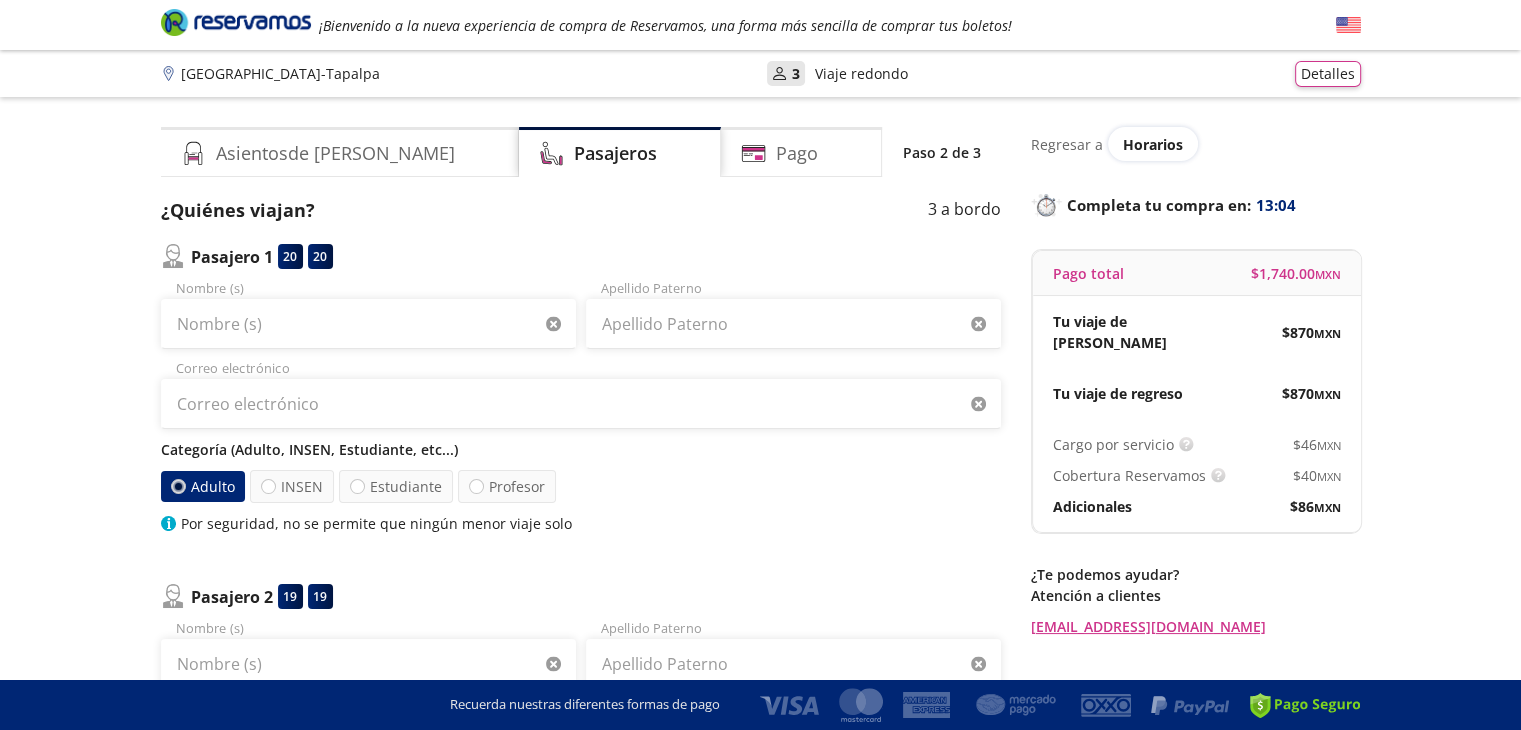 click on "Group 9 Created with Sketch. Datos para la compra Guadalajara  -  Tapalpa ¡Bienvenido a la nueva experiencia de compra de Reservamos, una forma más sencilla de comprar tus boletos! Completa tu compra en : 13:04 Guadalajara  -  Tapalpa User 3 Viaje redondo Detalles Completa tu compra en : 13:04 Asientos  de Ida Pasajeros Pago Paso 2 de 3 ¿Quiénes viajan? 3 a bordo Pasajero 1 20 20 Nombre (s) Apellido Paterno Correo electrónico Categoría (Adulto, INSEN, Estudiante, etc...) Adulto INSEN Estudiante Profesor Por seguridad, no se permite que ningún menor viaje solo Pasajero 2 19 19 Nombre (s) Apellido Paterno Correo electrónico (opcional) Categoría (Adulto, INSEN, Estudiante, etc...) Adulto Menor (3 a 11 años) INSEN Estudiante Profesor Pasajero 3 18 18 Nombre (s) Apellido Paterno Correo electrónico (opcional) Categoría (Adulto, INSEN, Estudiante, etc...) Adulto Menor (3 a 11 años) INSEN Estudiante Profesor Recuerda que deberás presentar una   Siguiente Regresar a Horarios Completa tu compra en : 13:04" at bounding box center [760, 762] 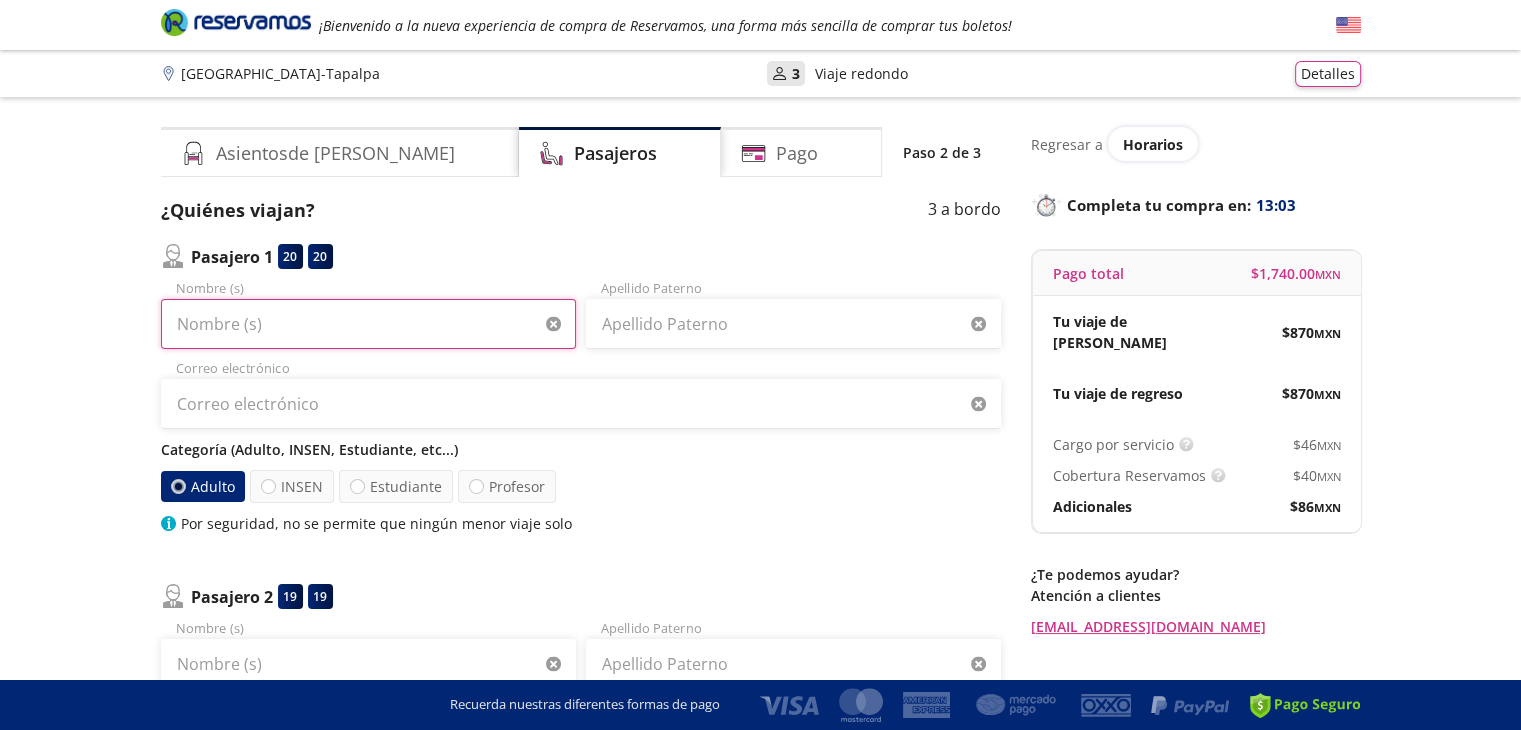 click on "Nombre (s)" at bounding box center [368, 324] 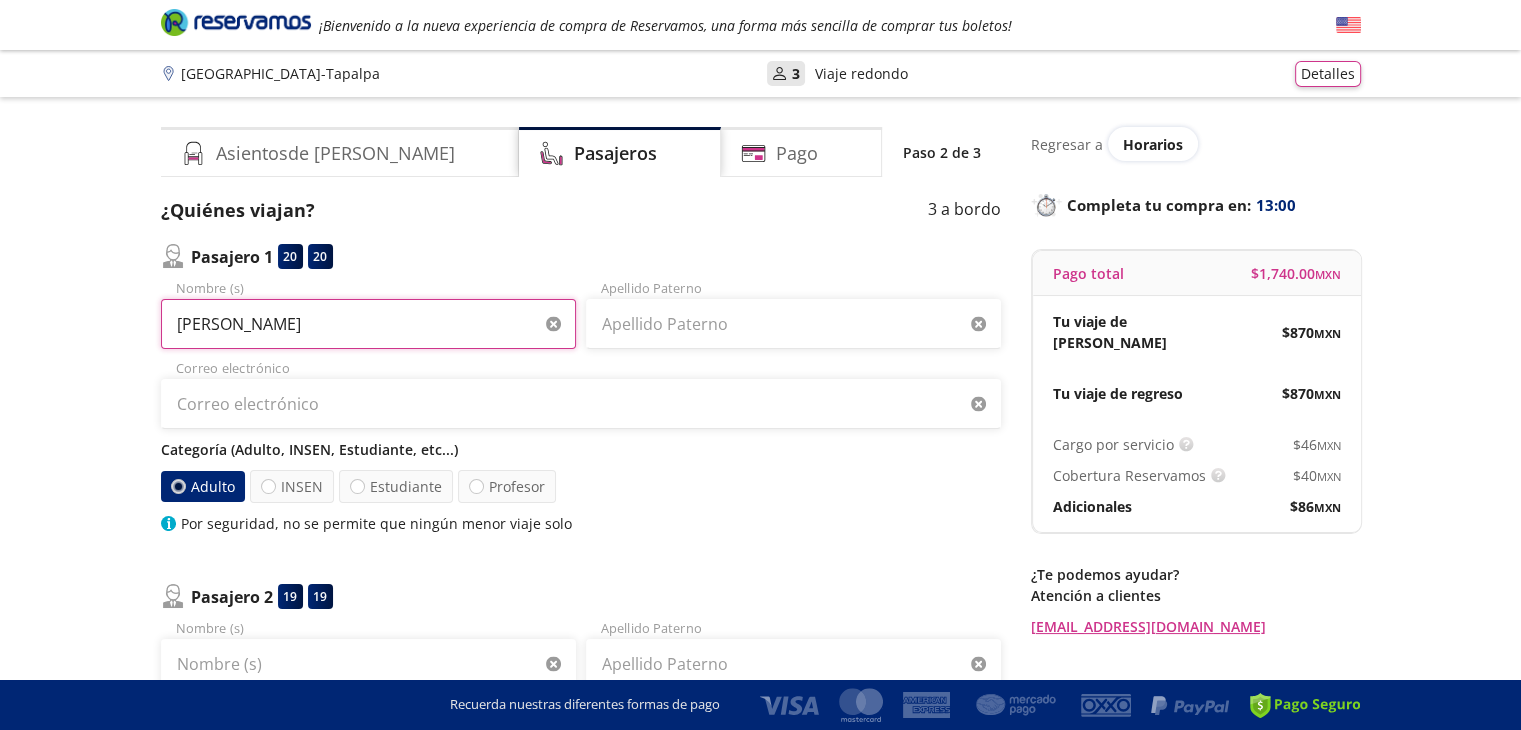 type on "DIANA" 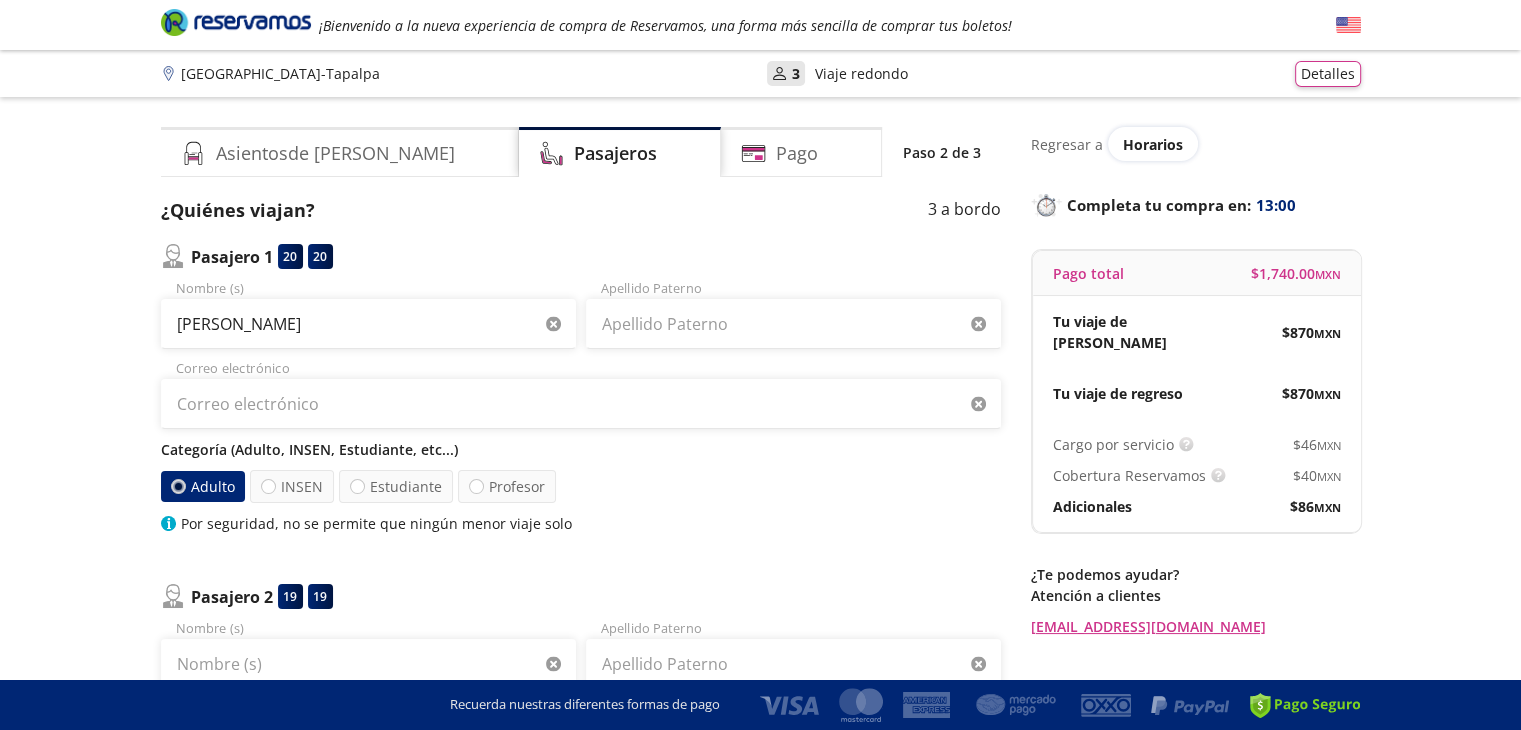 type 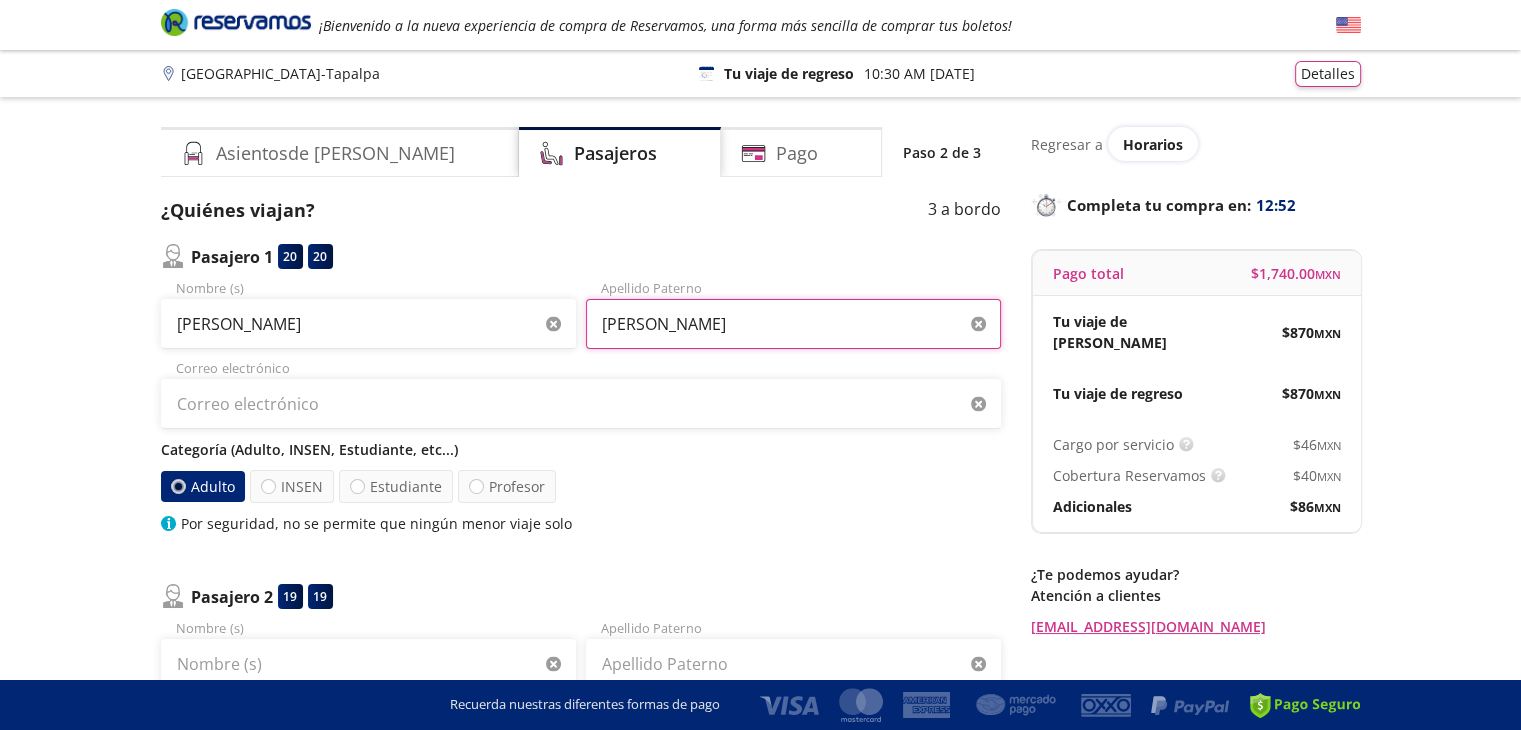 type on "RESENDIZ" 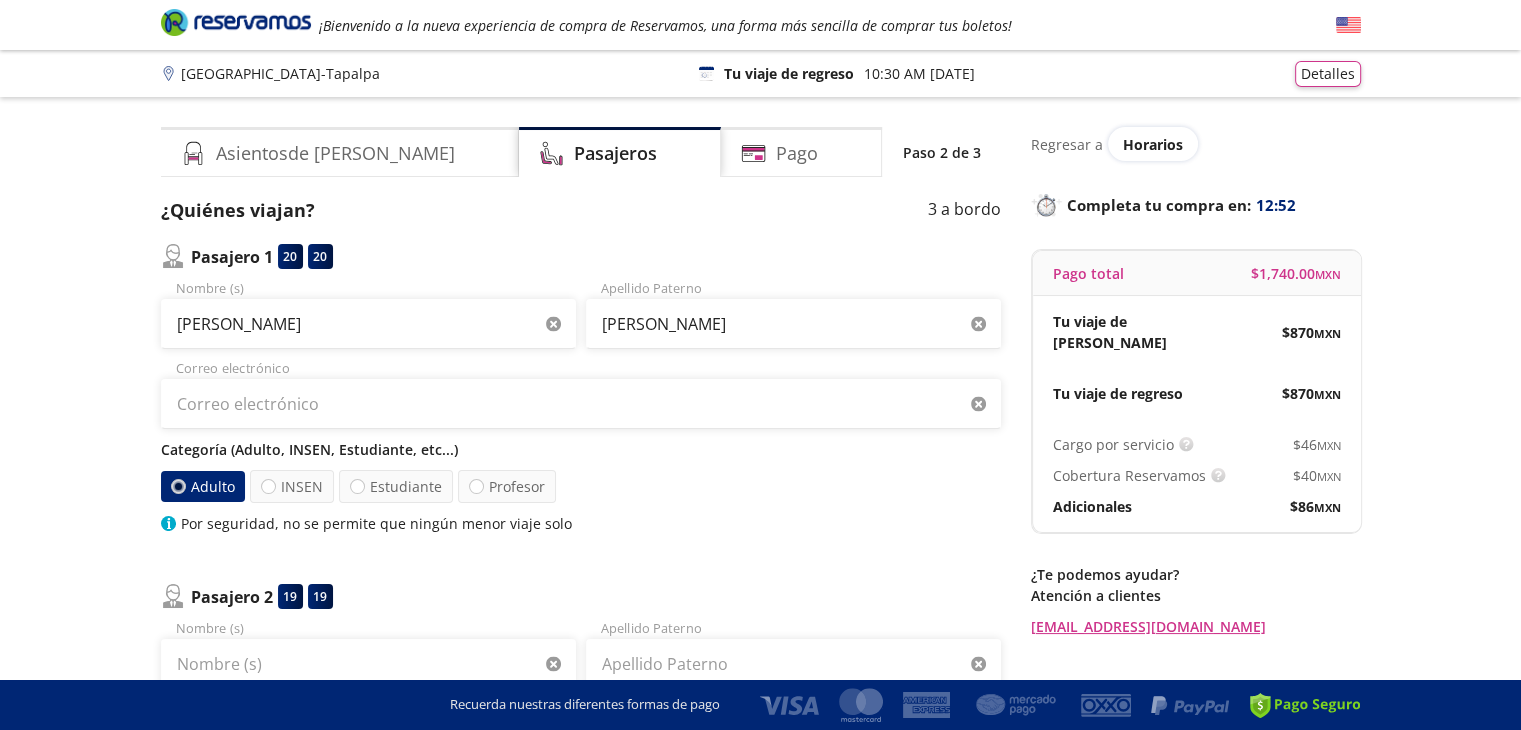 type 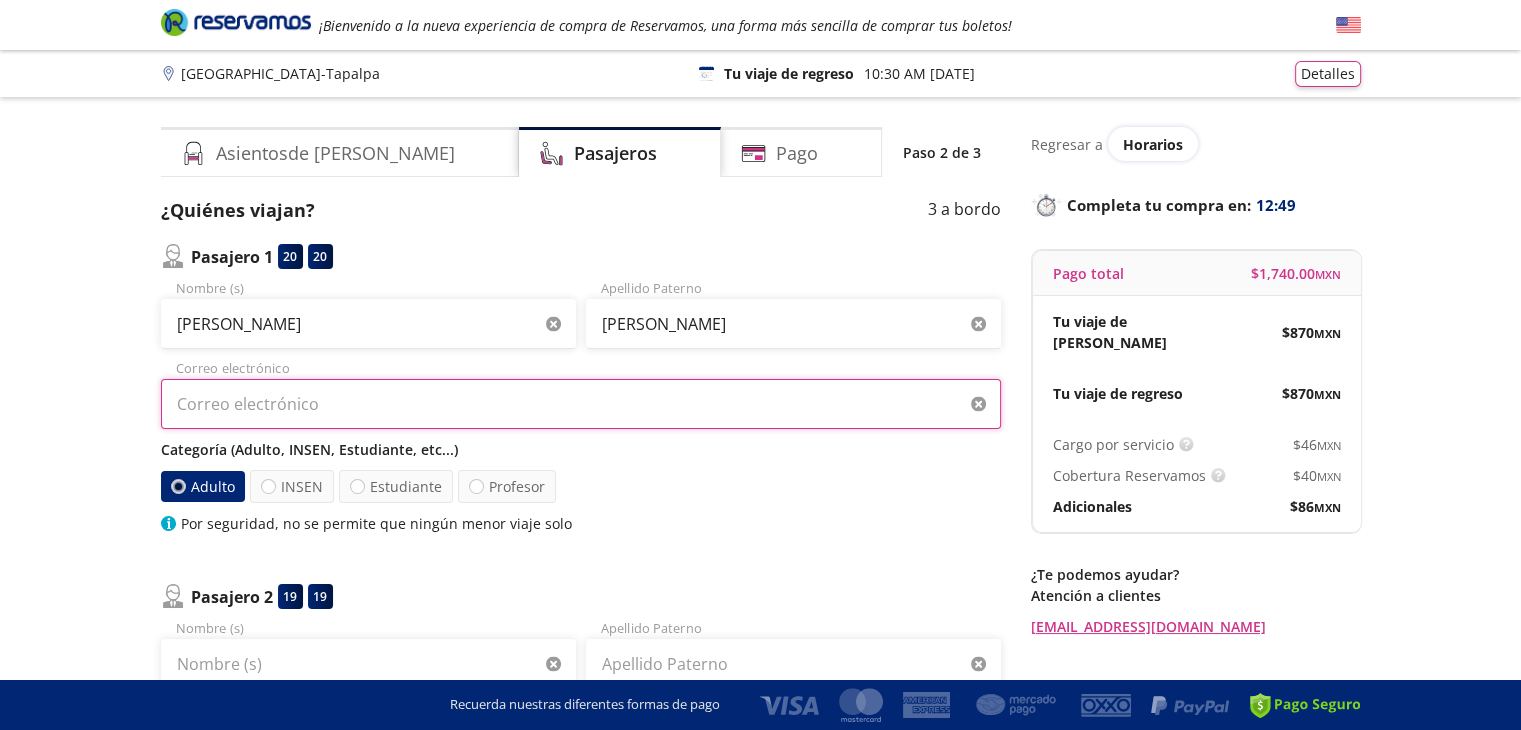 click on "Correo electrónico" at bounding box center [581, 404] 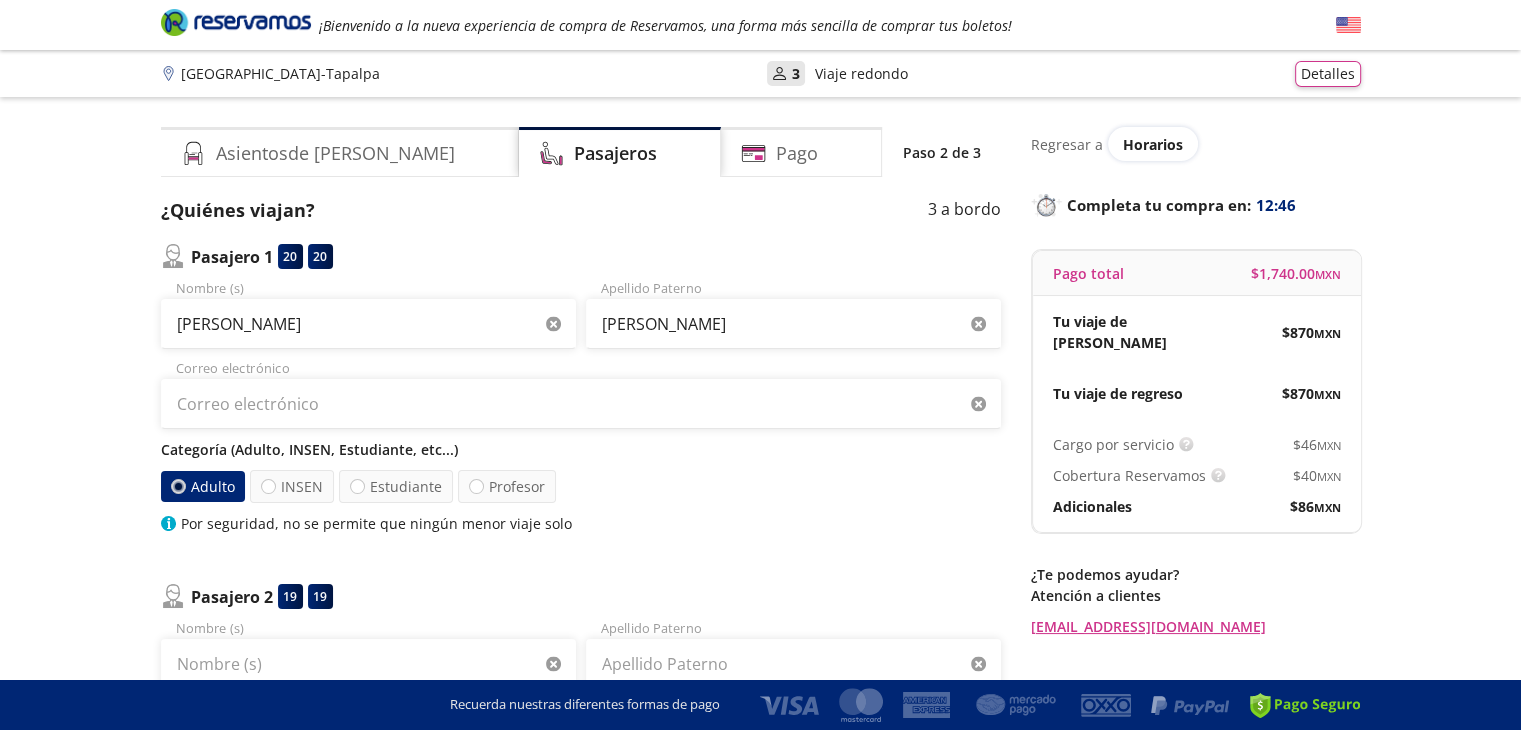 type 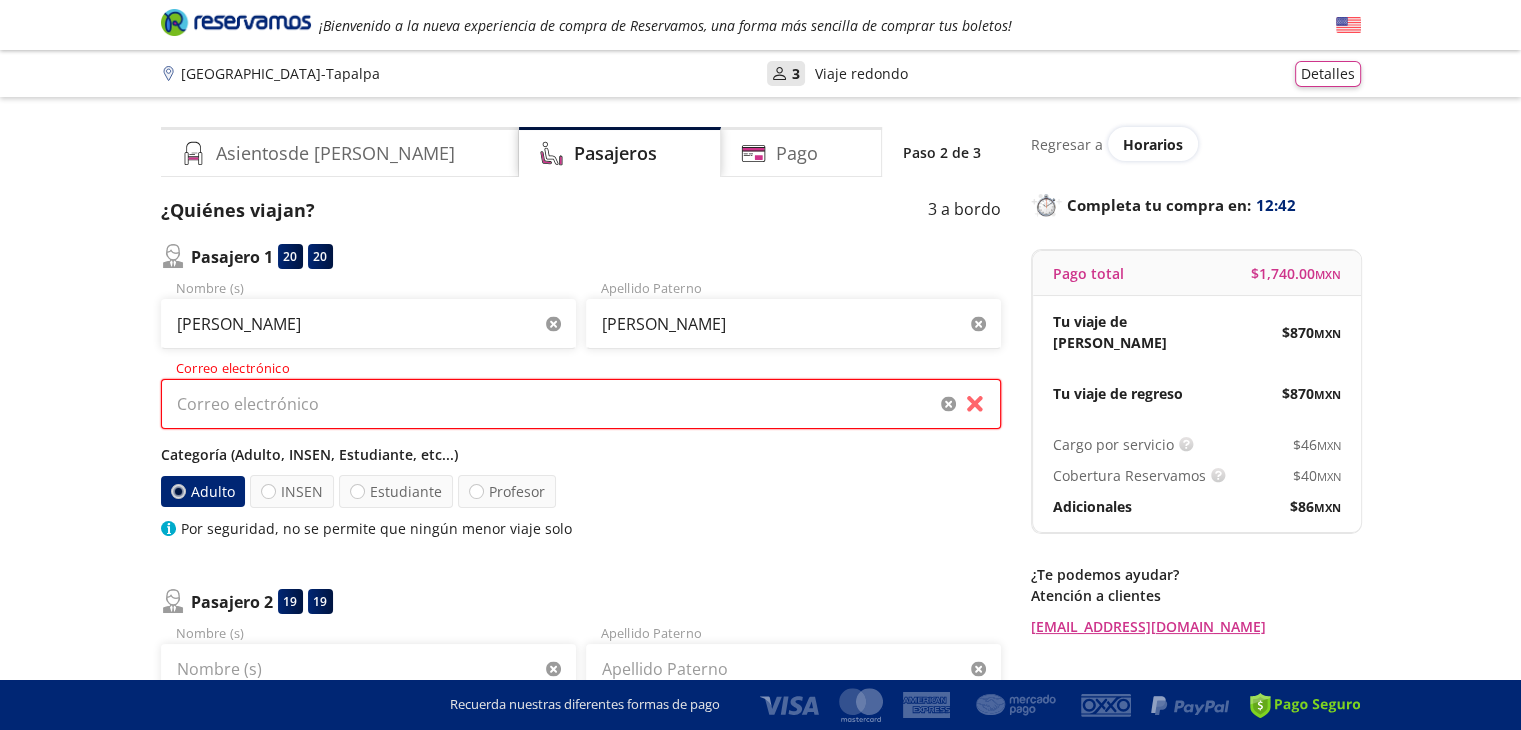 click on "Correo electrónico" at bounding box center [581, 404] 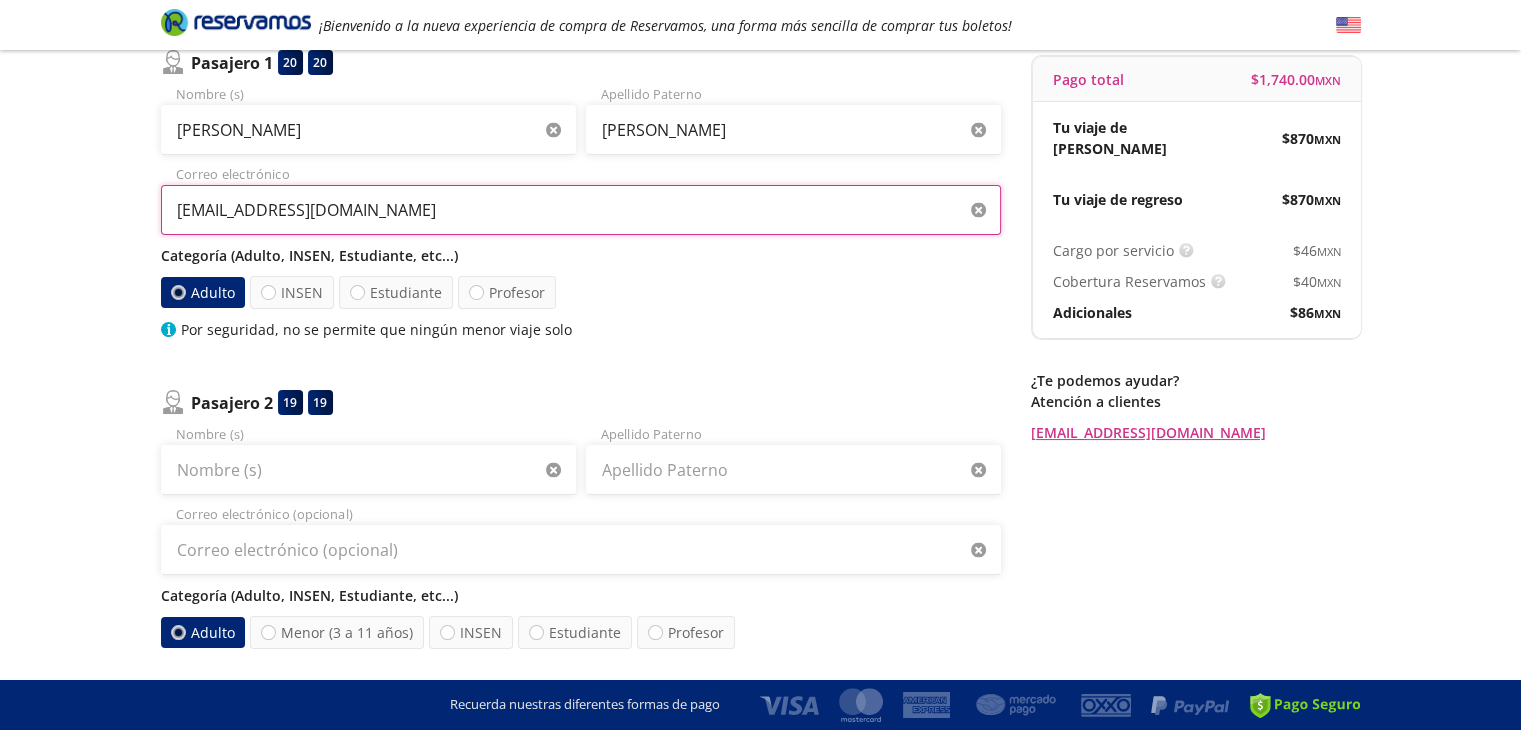 scroll, scrollTop: 192, scrollLeft: 0, axis: vertical 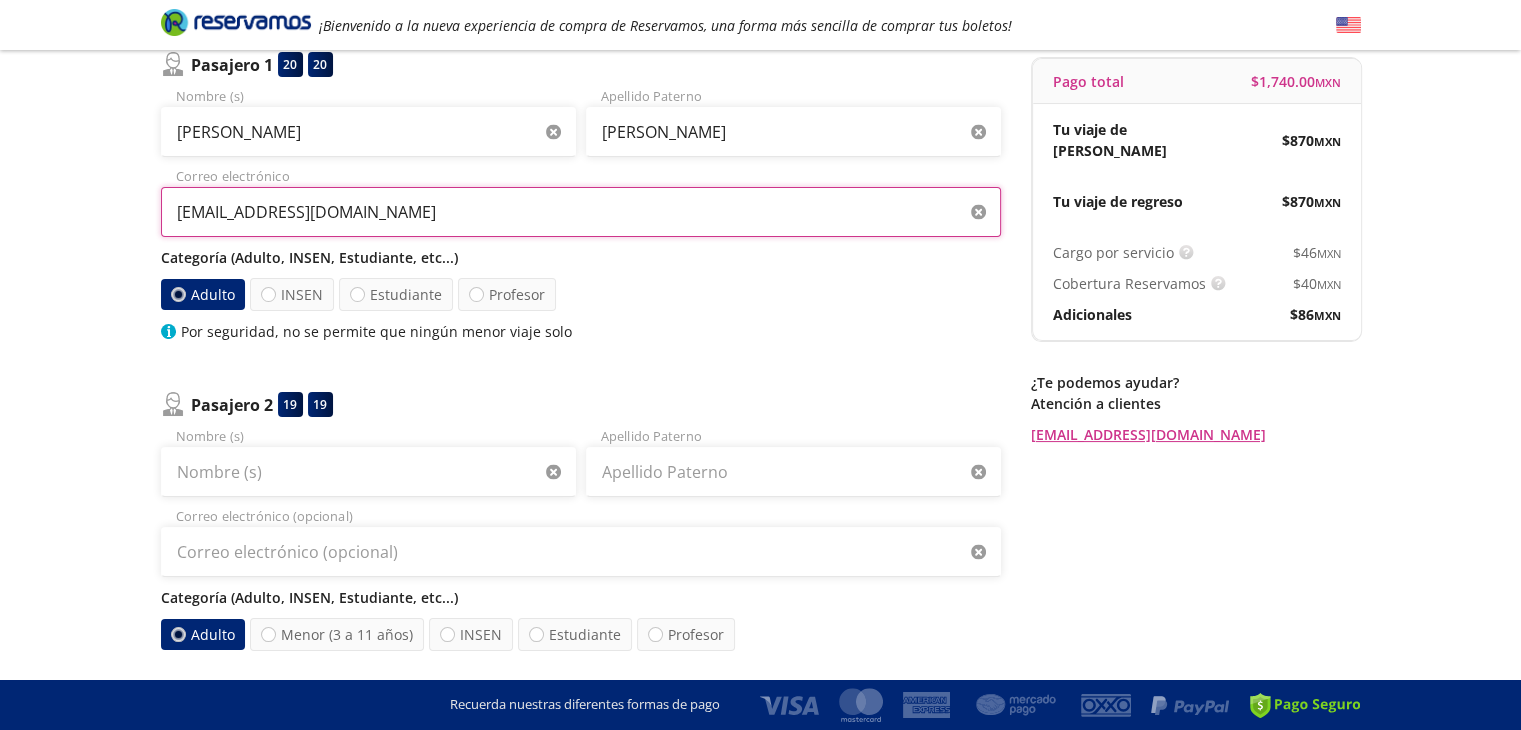 type on "dianaresendizdiaz@gmail.com" 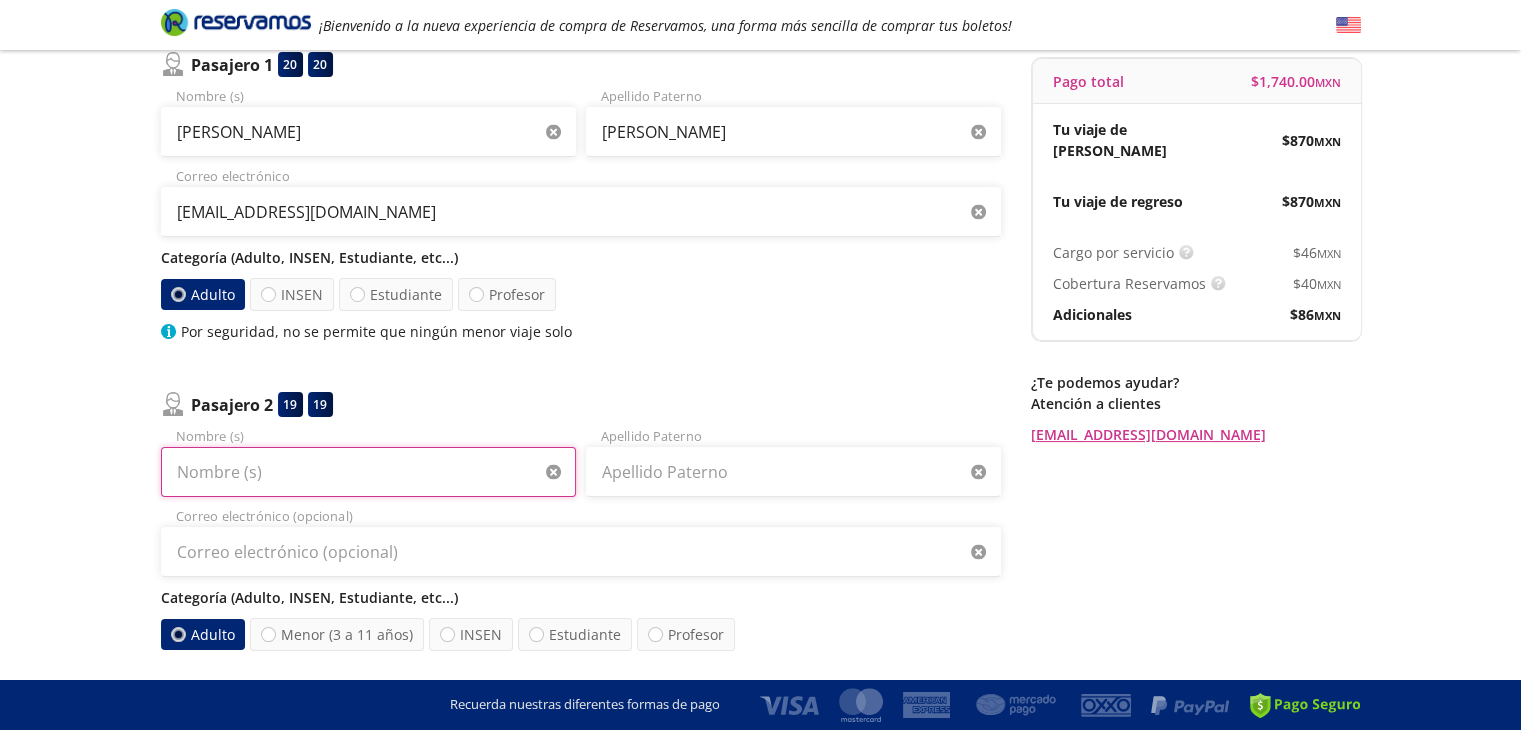 click on "Nombre (s)" at bounding box center [368, 472] 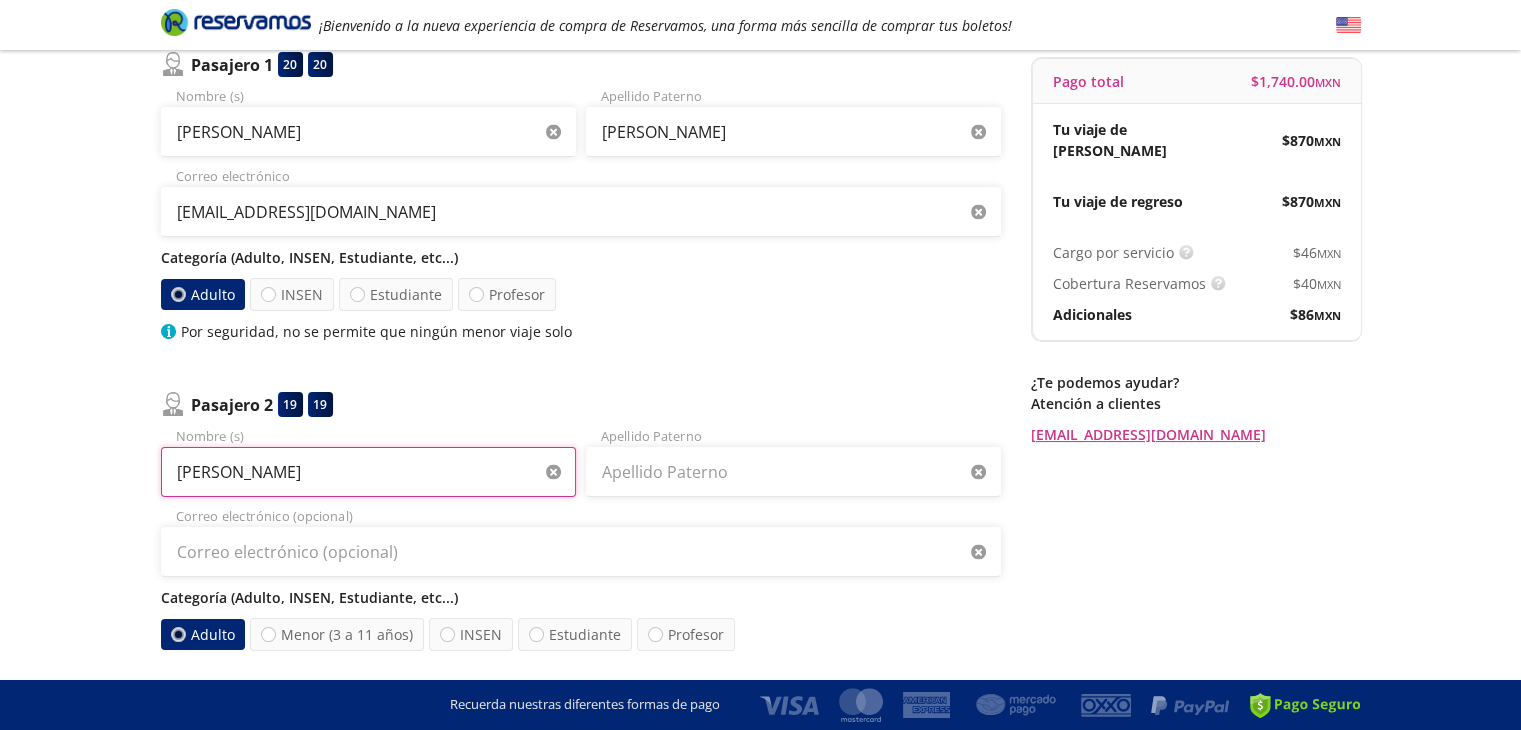 type on "STEVEN" 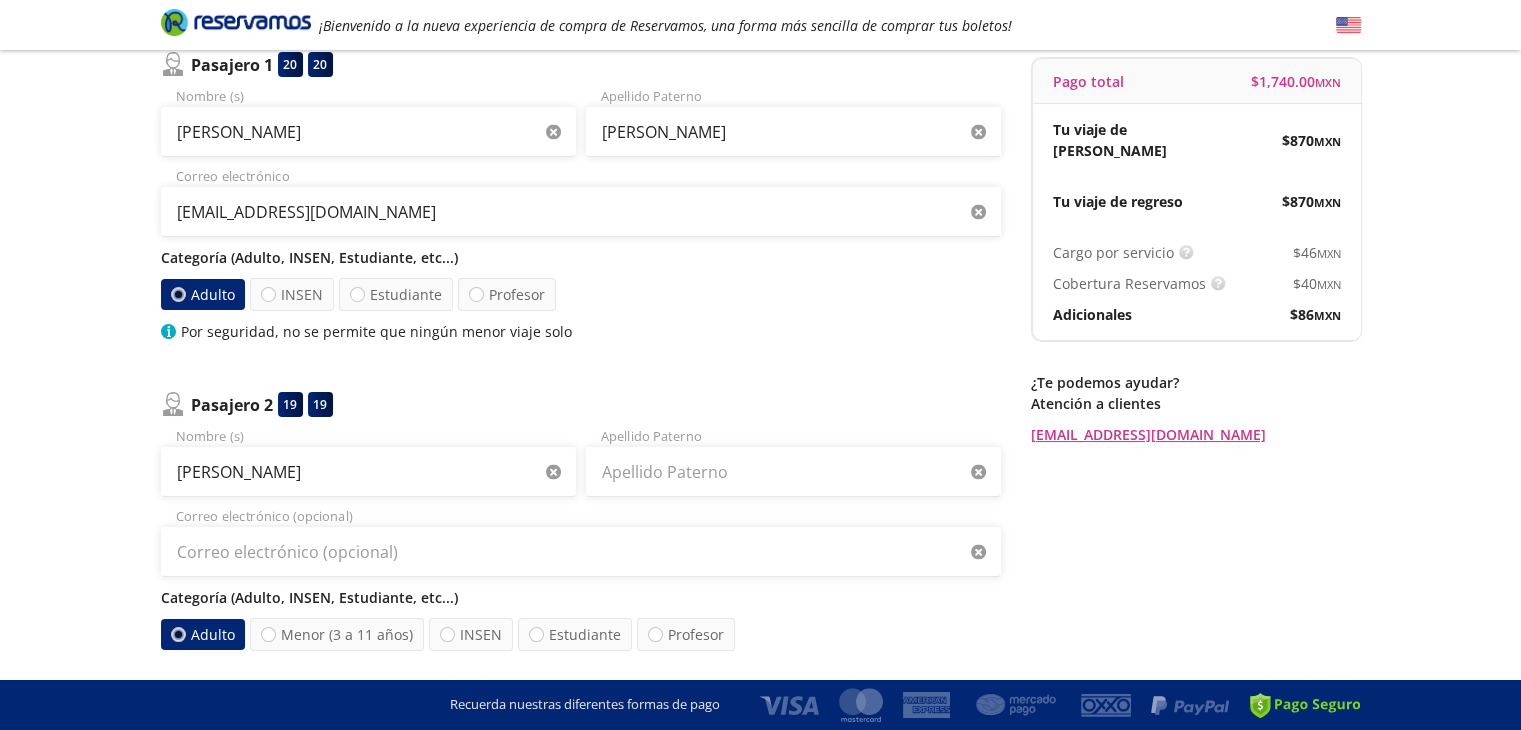 type 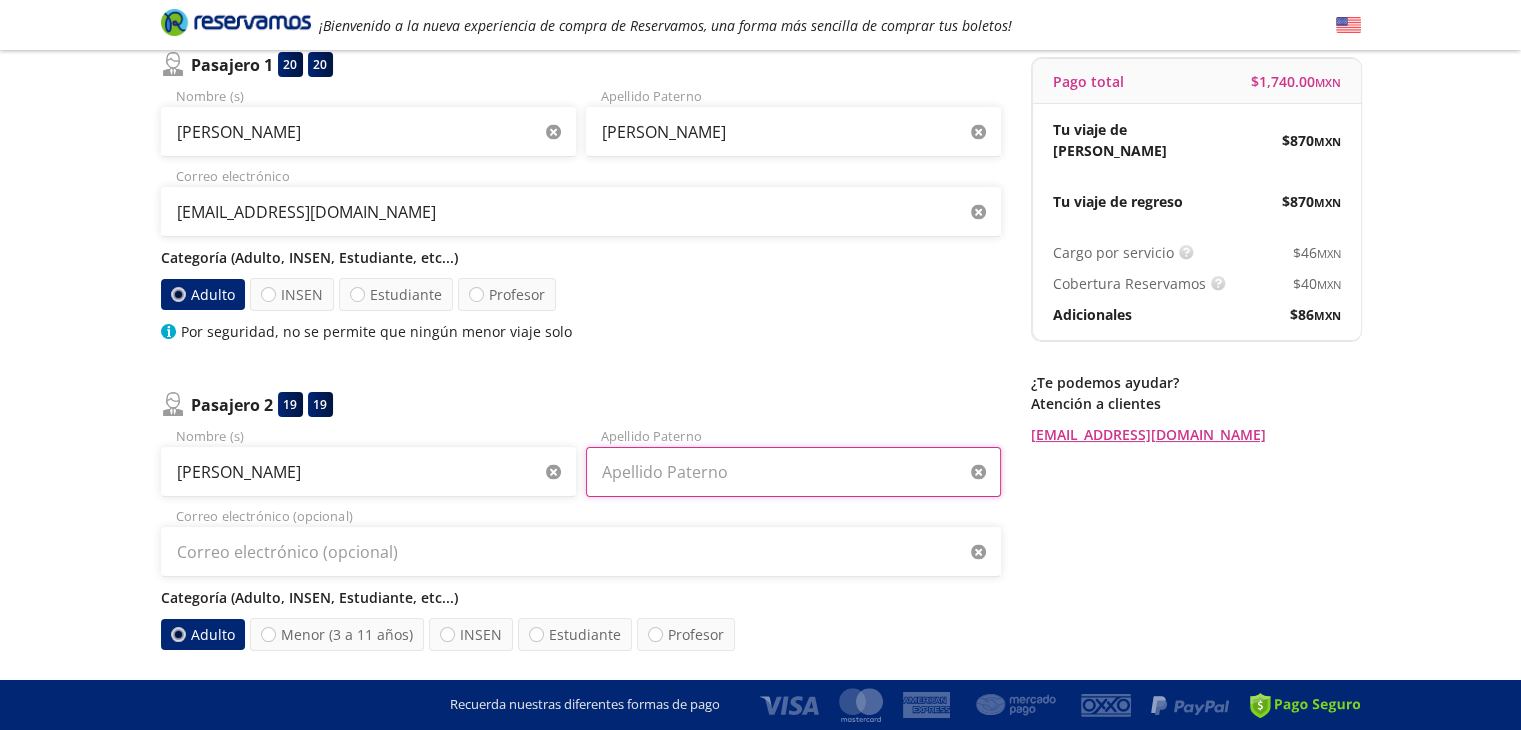 click on "Apellido Paterno" at bounding box center [793, 472] 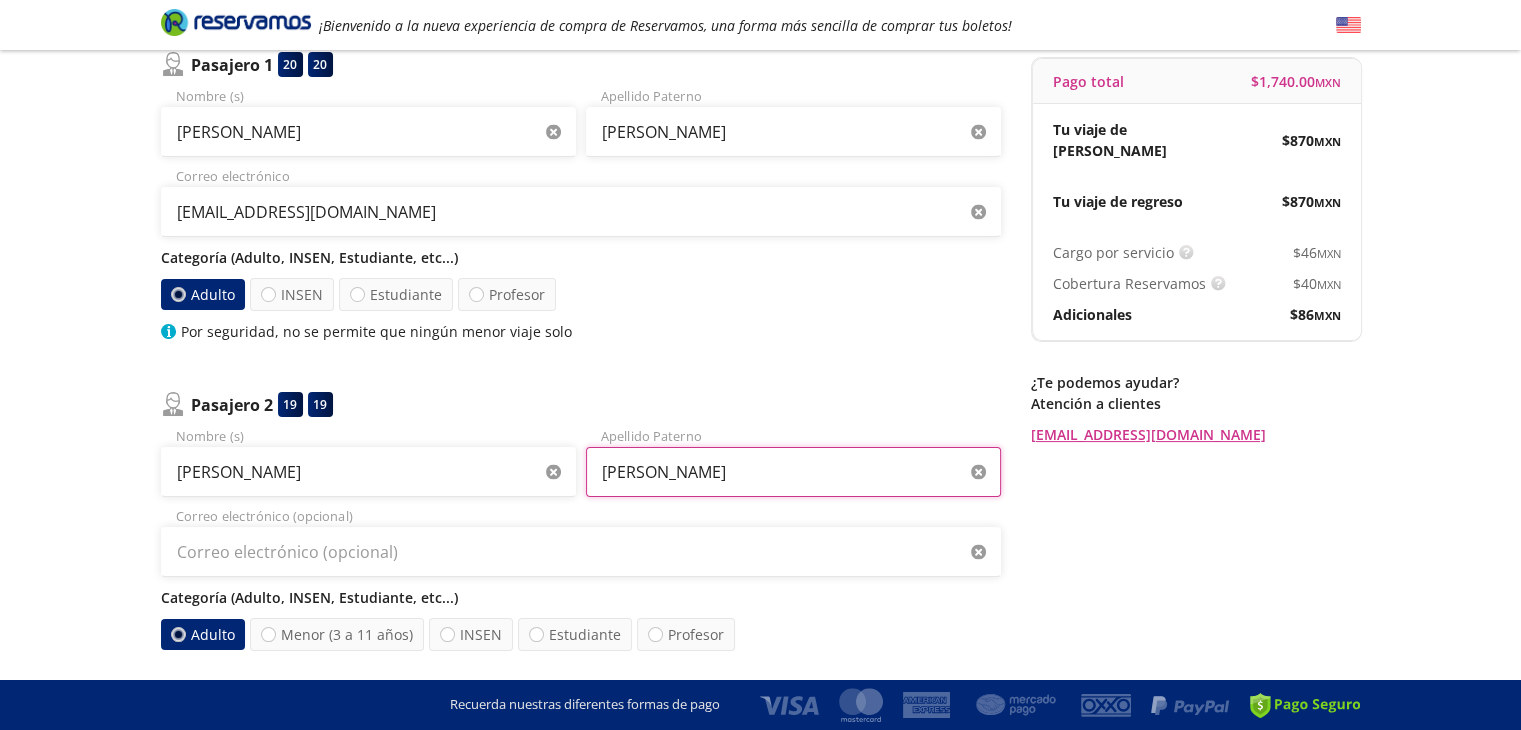 type on "TRIVIÑO" 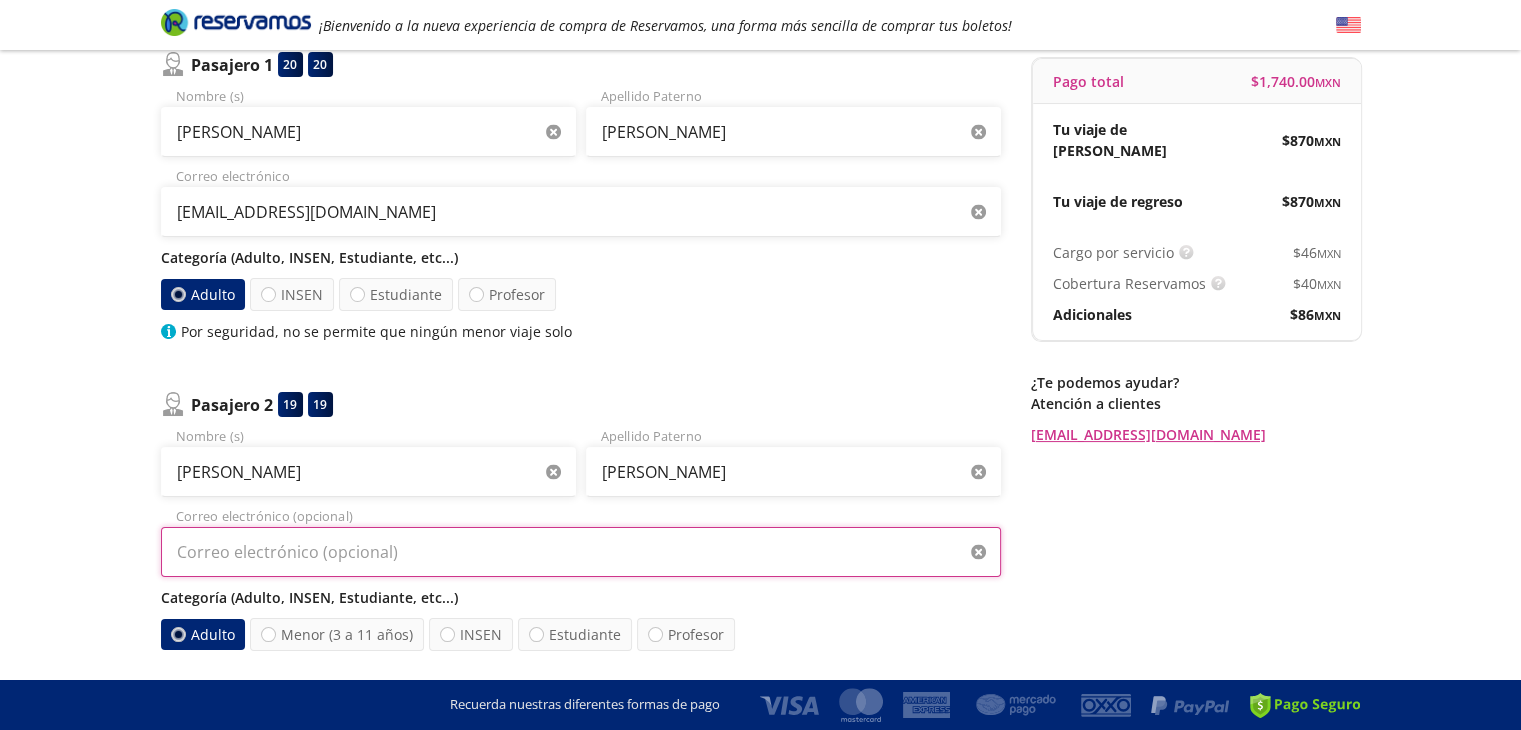 click on "Correo electrónico (opcional)" at bounding box center [581, 552] 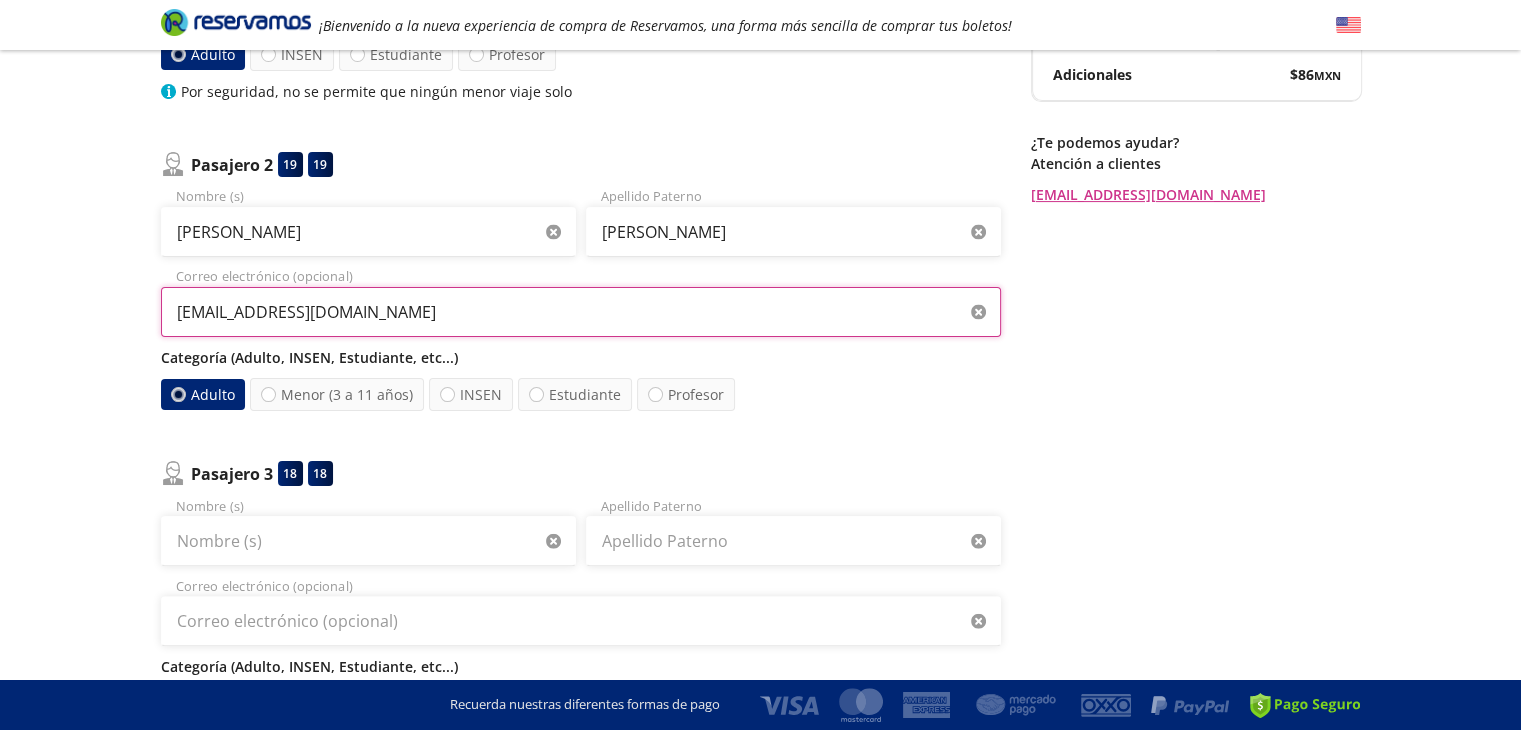 scroll, scrollTop: 434, scrollLeft: 0, axis: vertical 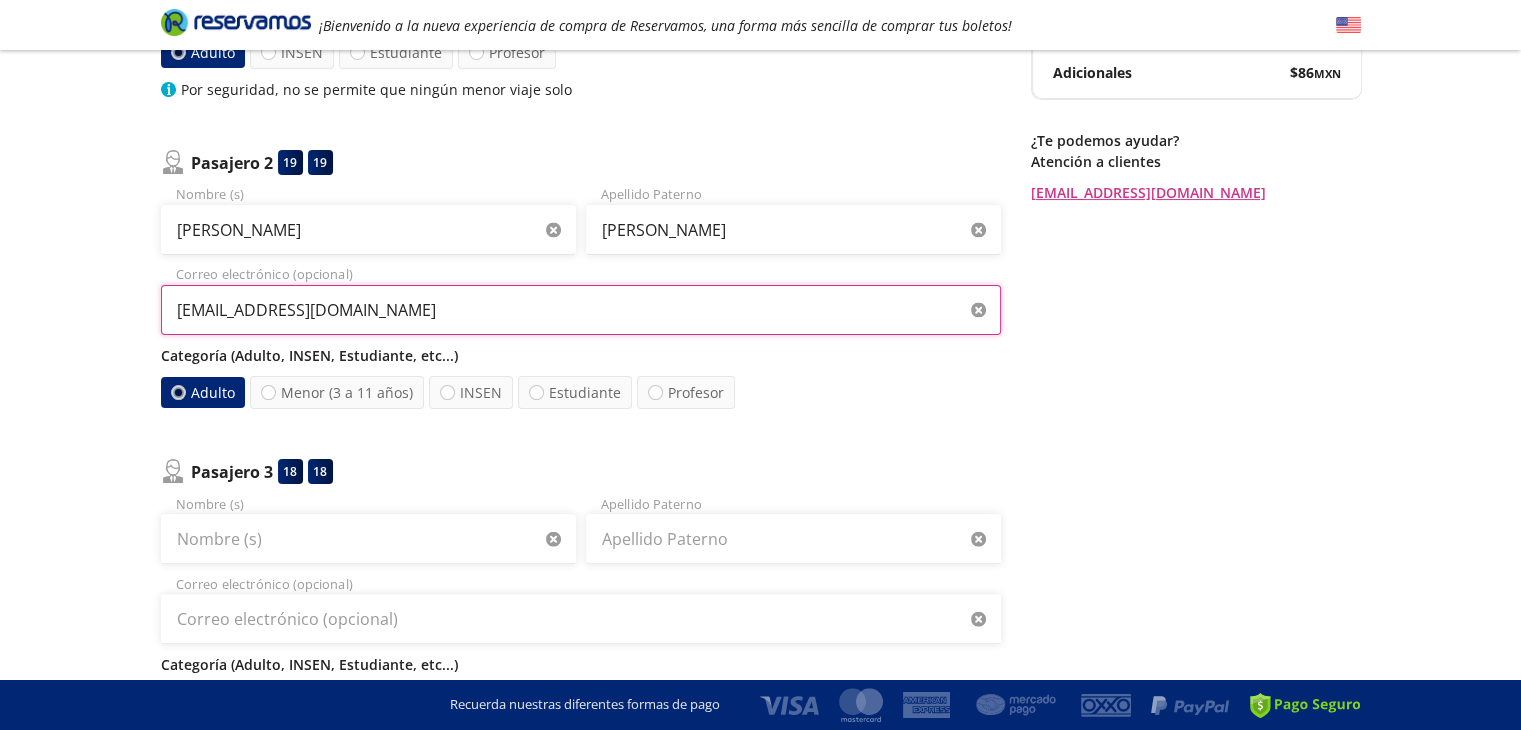 type on "steviediseno@gmail.com" 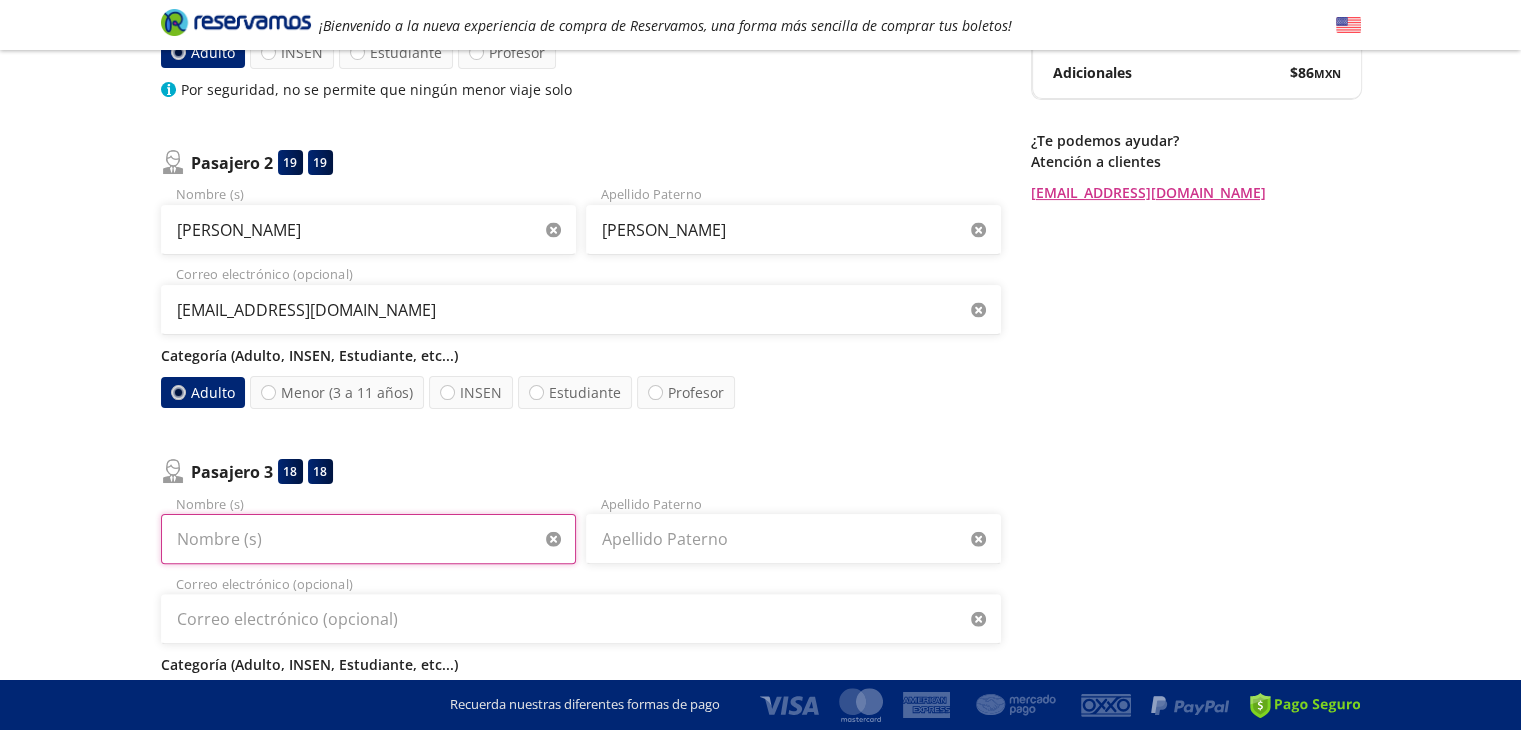 click on "Nombre (s)" at bounding box center (368, 539) 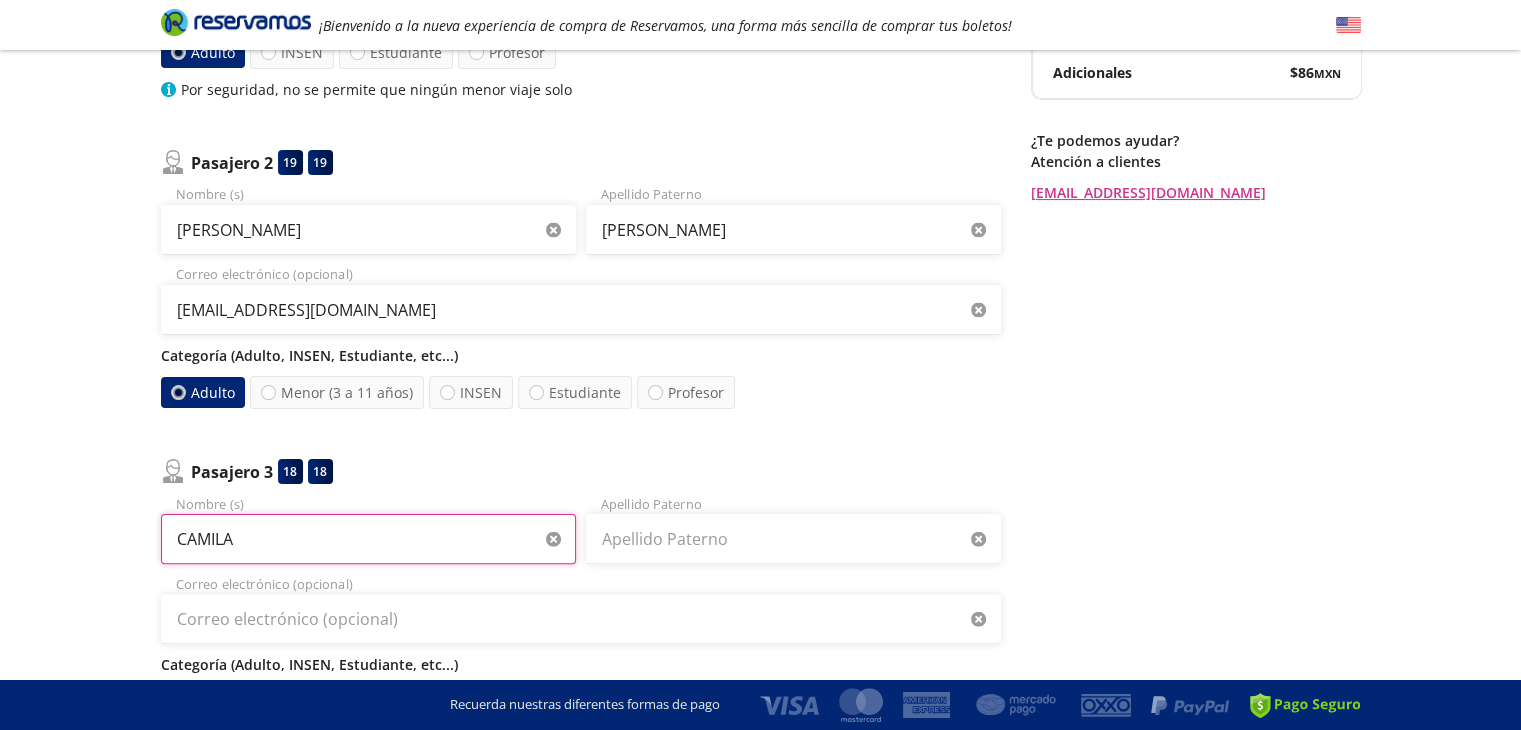 type on "CAMILA" 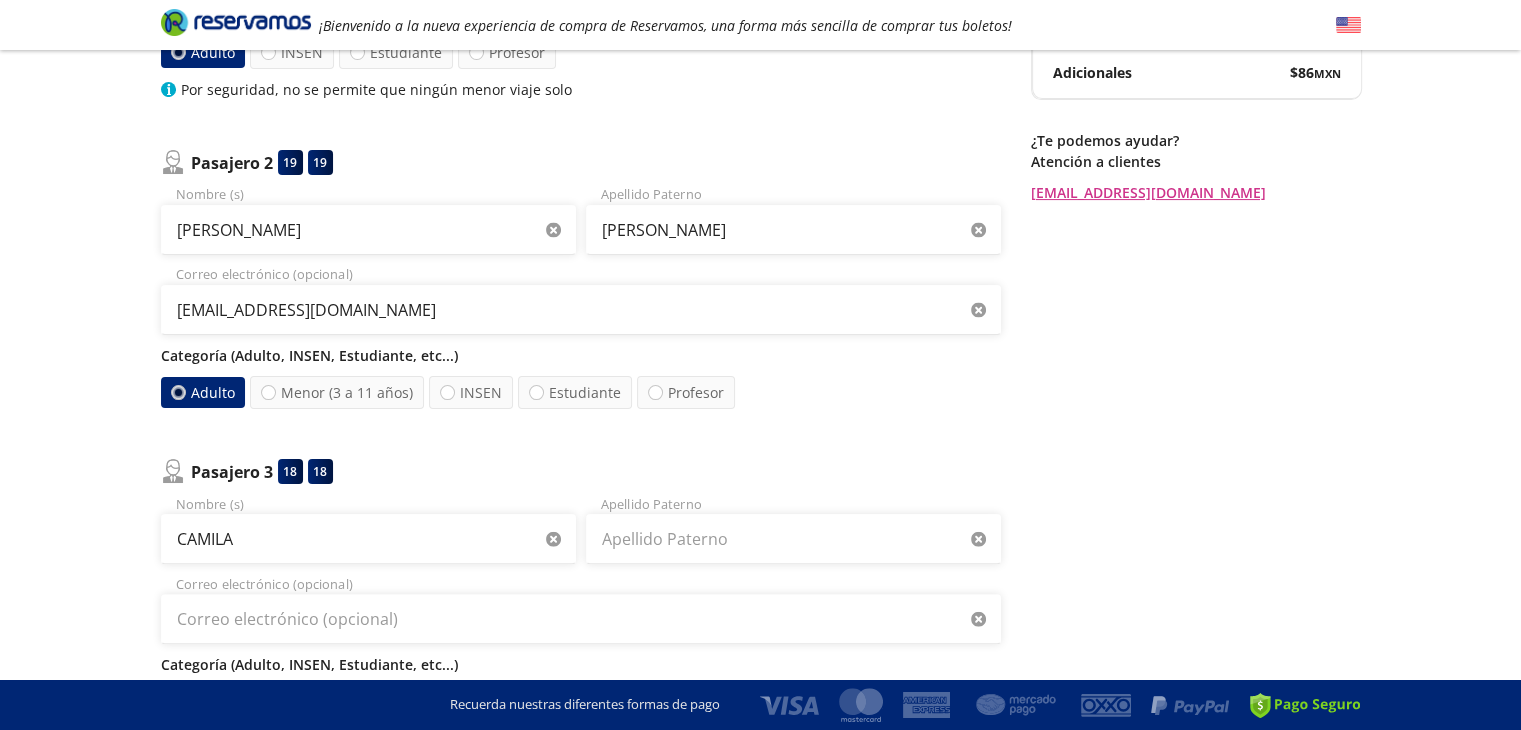 type 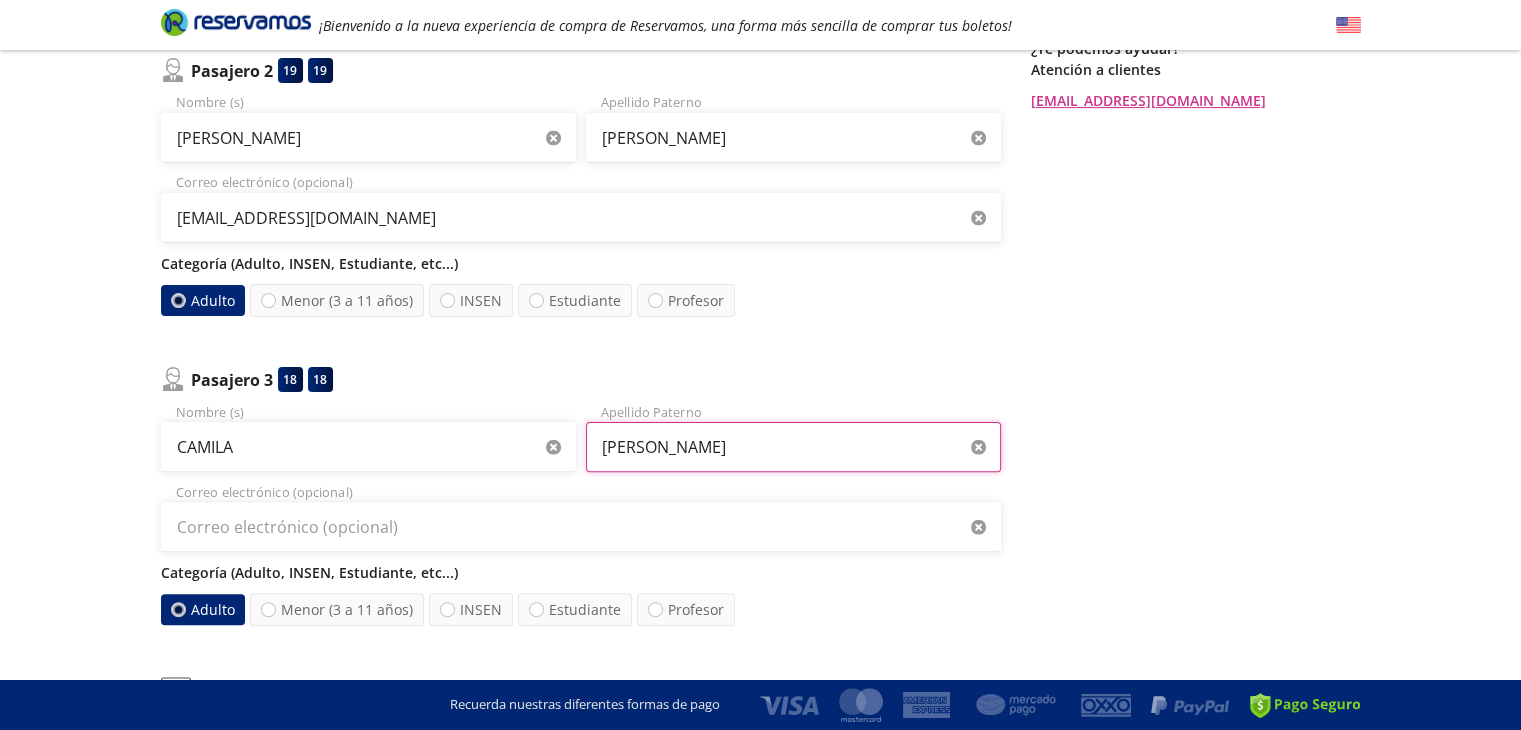 scroll, scrollTop: 528, scrollLeft: 0, axis: vertical 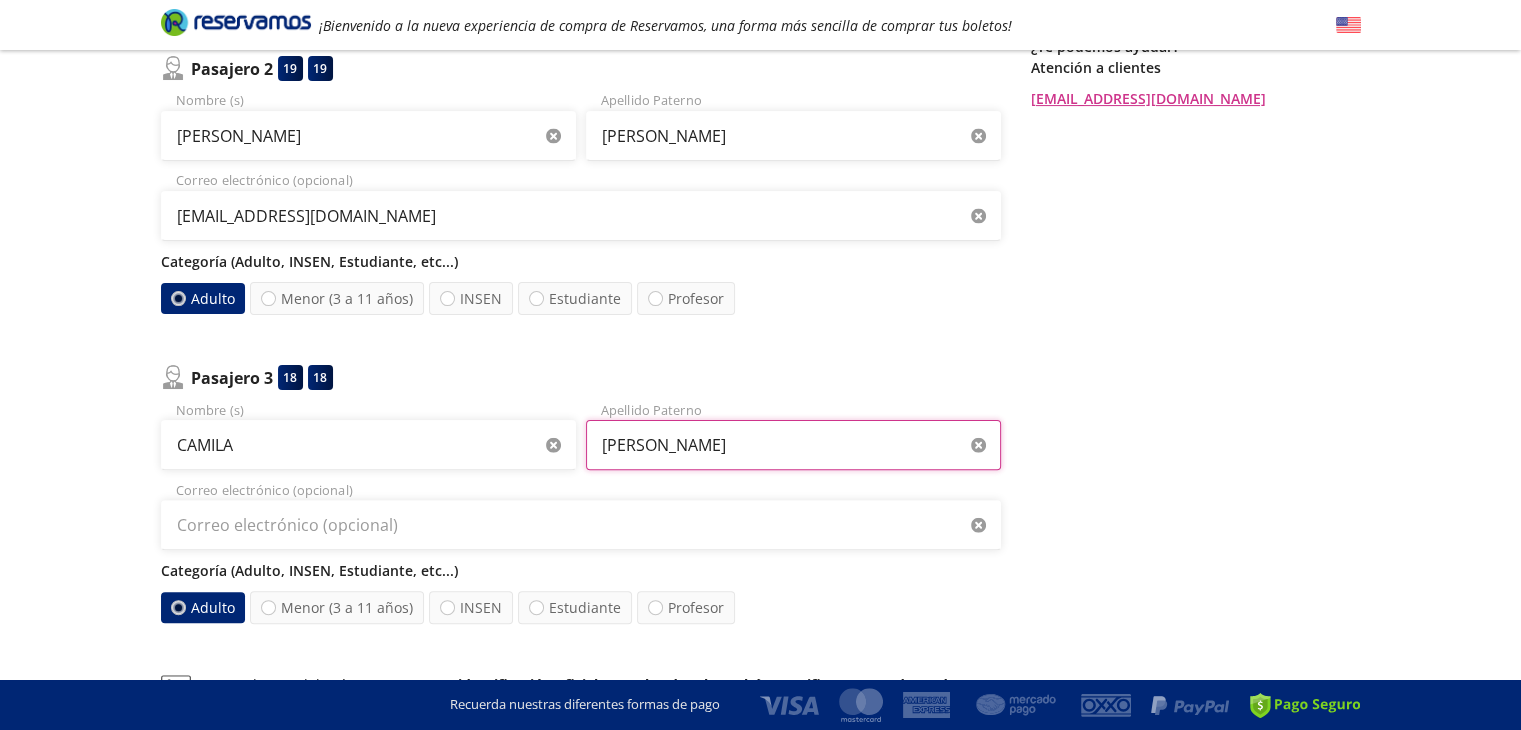 type on "DELGADO" 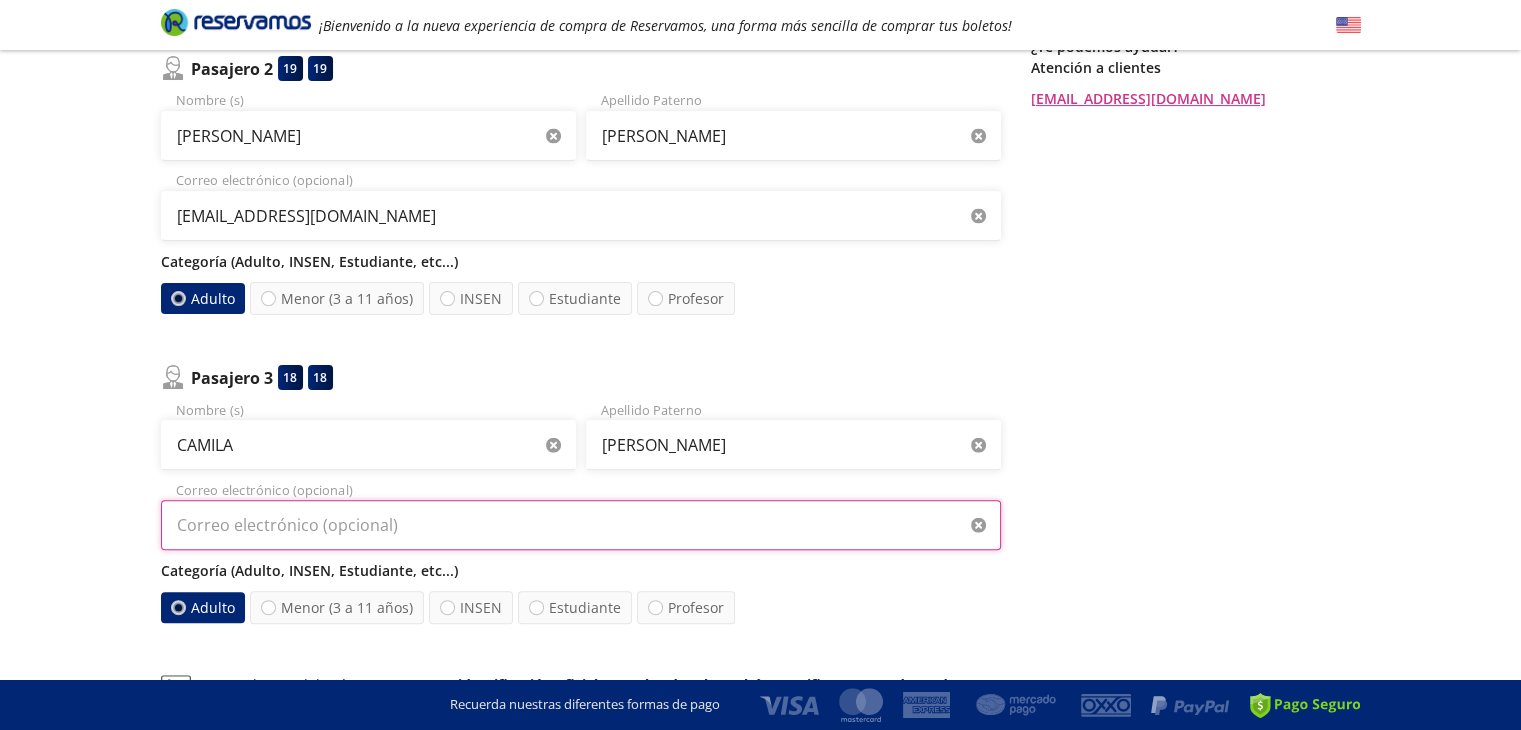 click on "Correo electrónico (opcional)" at bounding box center [581, 525] 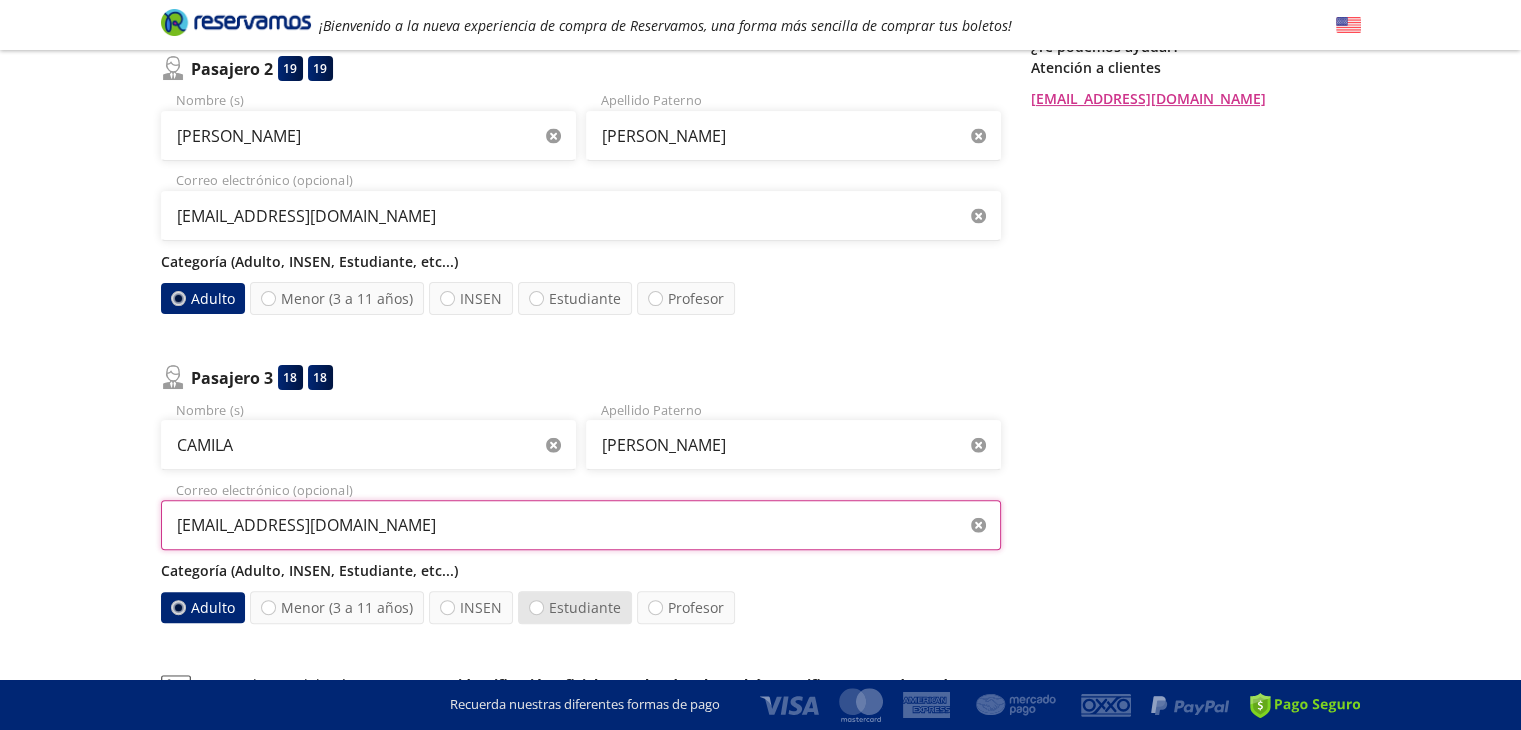 type on "camila@gmail.com" 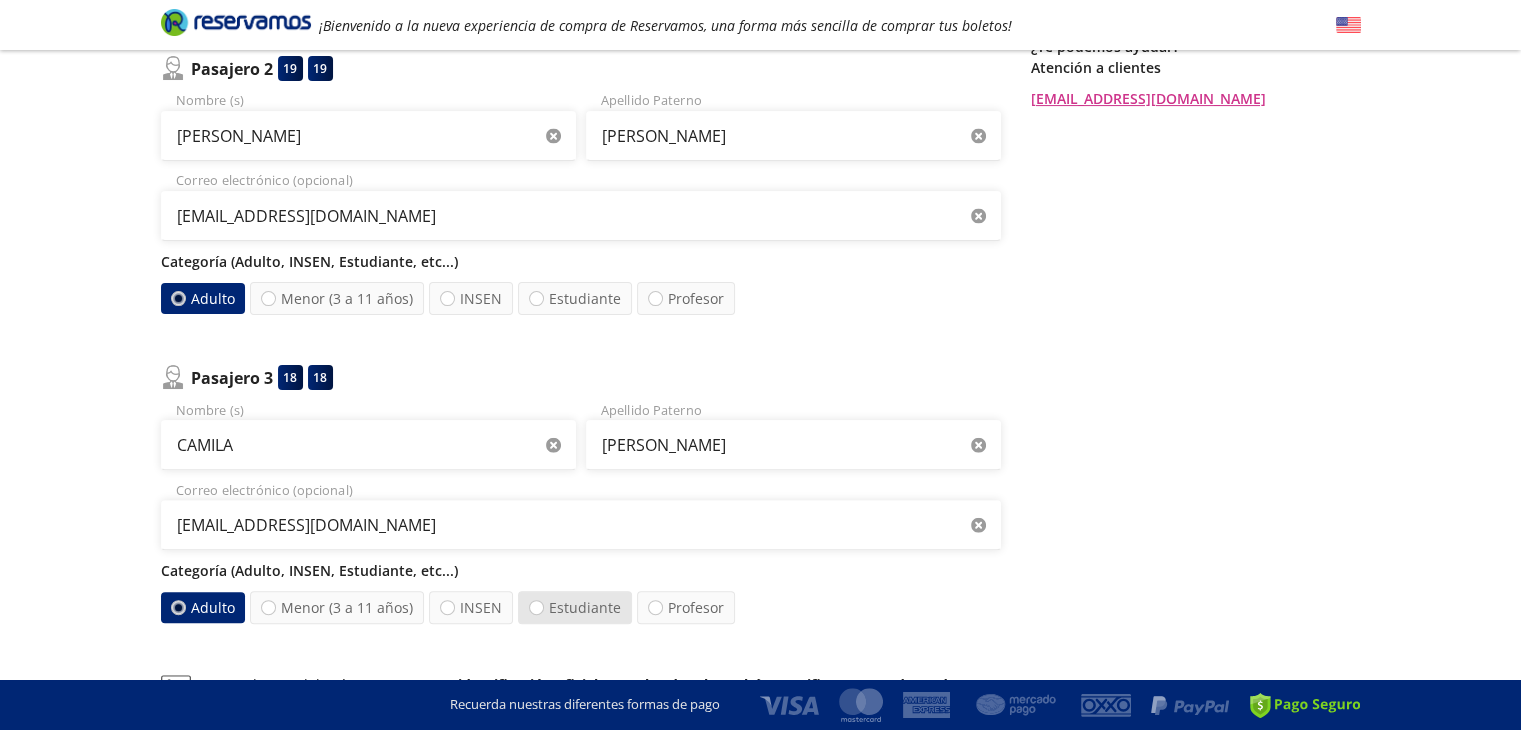 click on "Estudiante" at bounding box center (575, 607) 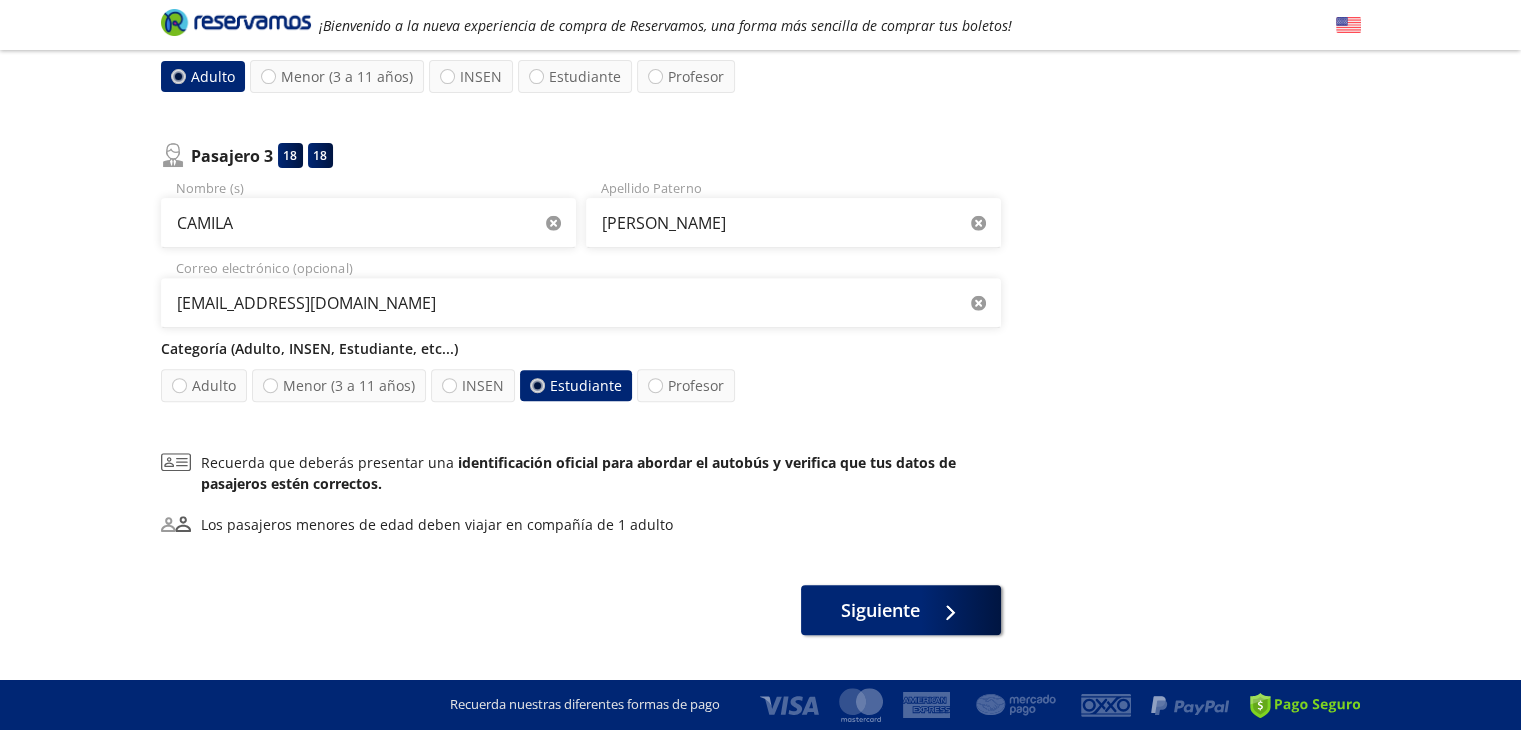 scroll, scrollTop: 794, scrollLeft: 0, axis: vertical 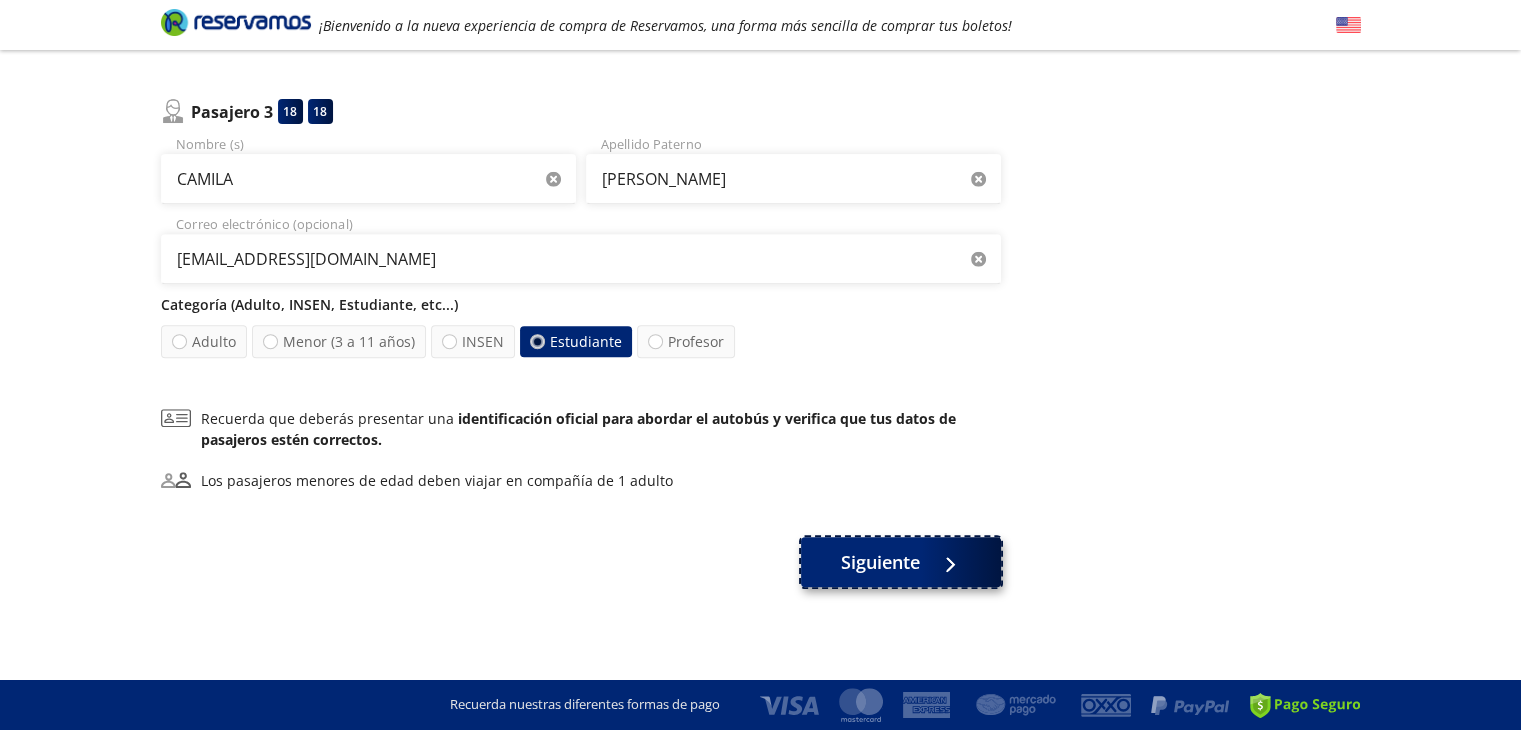 click on "Siguiente" at bounding box center [901, 562] 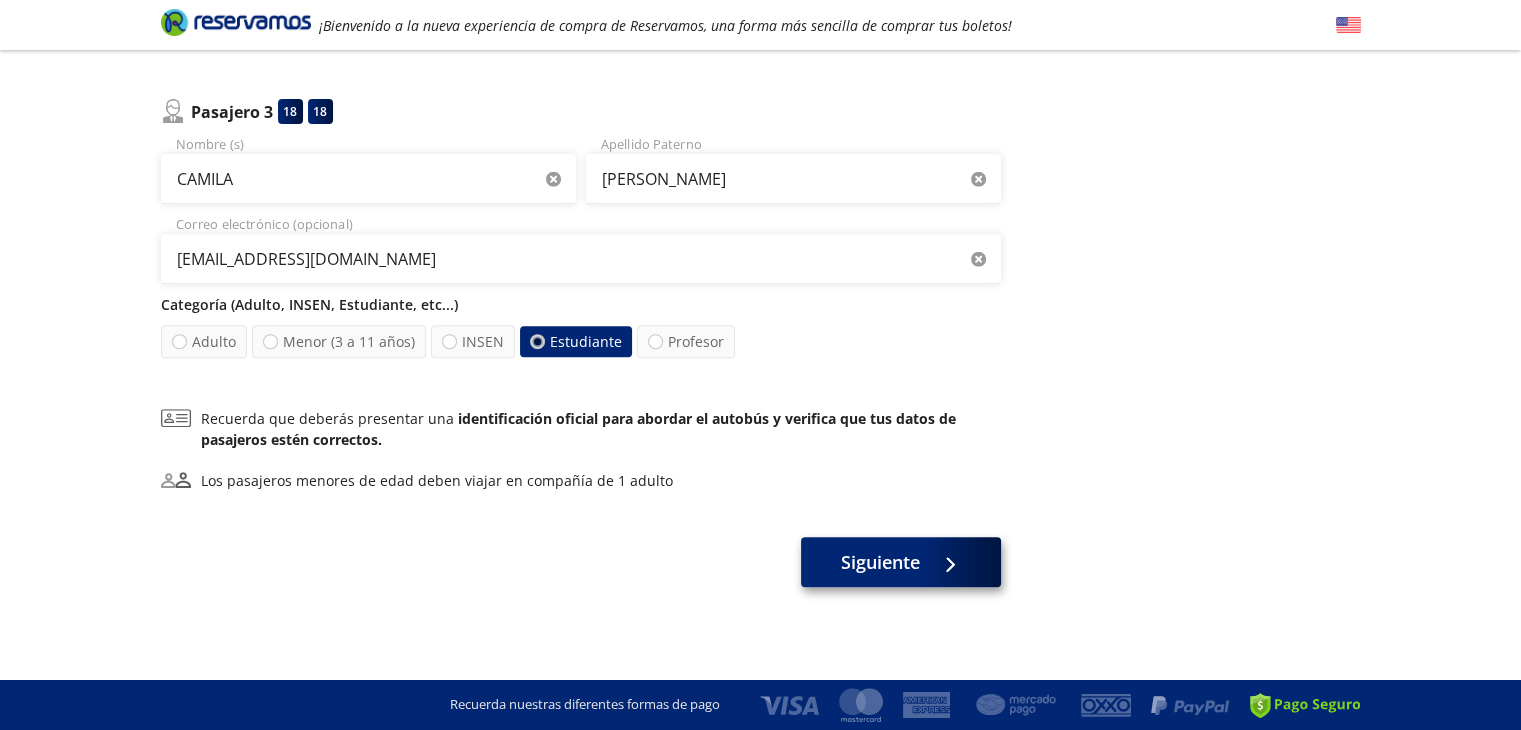 scroll, scrollTop: 0, scrollLeft: 0, axis: both 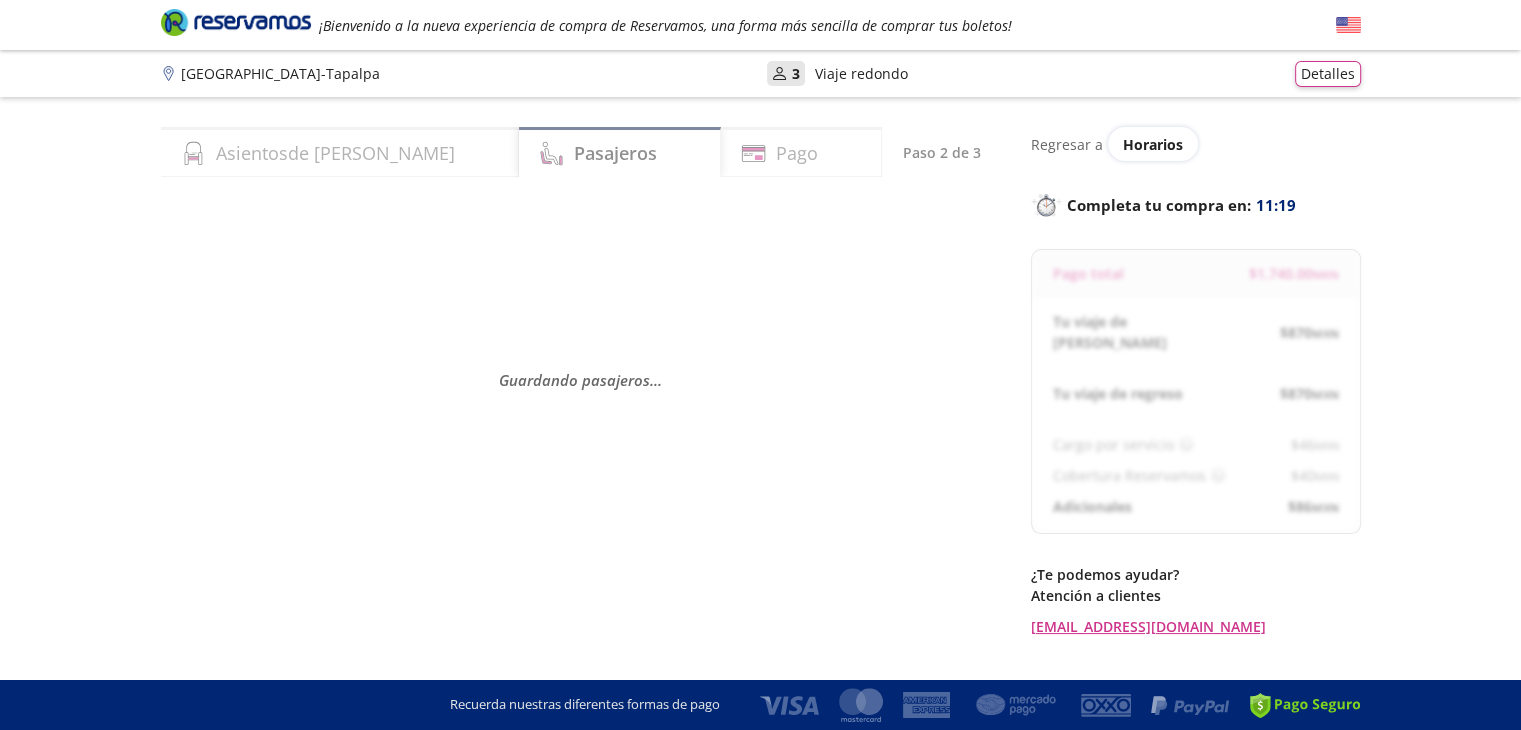 select on "MX" 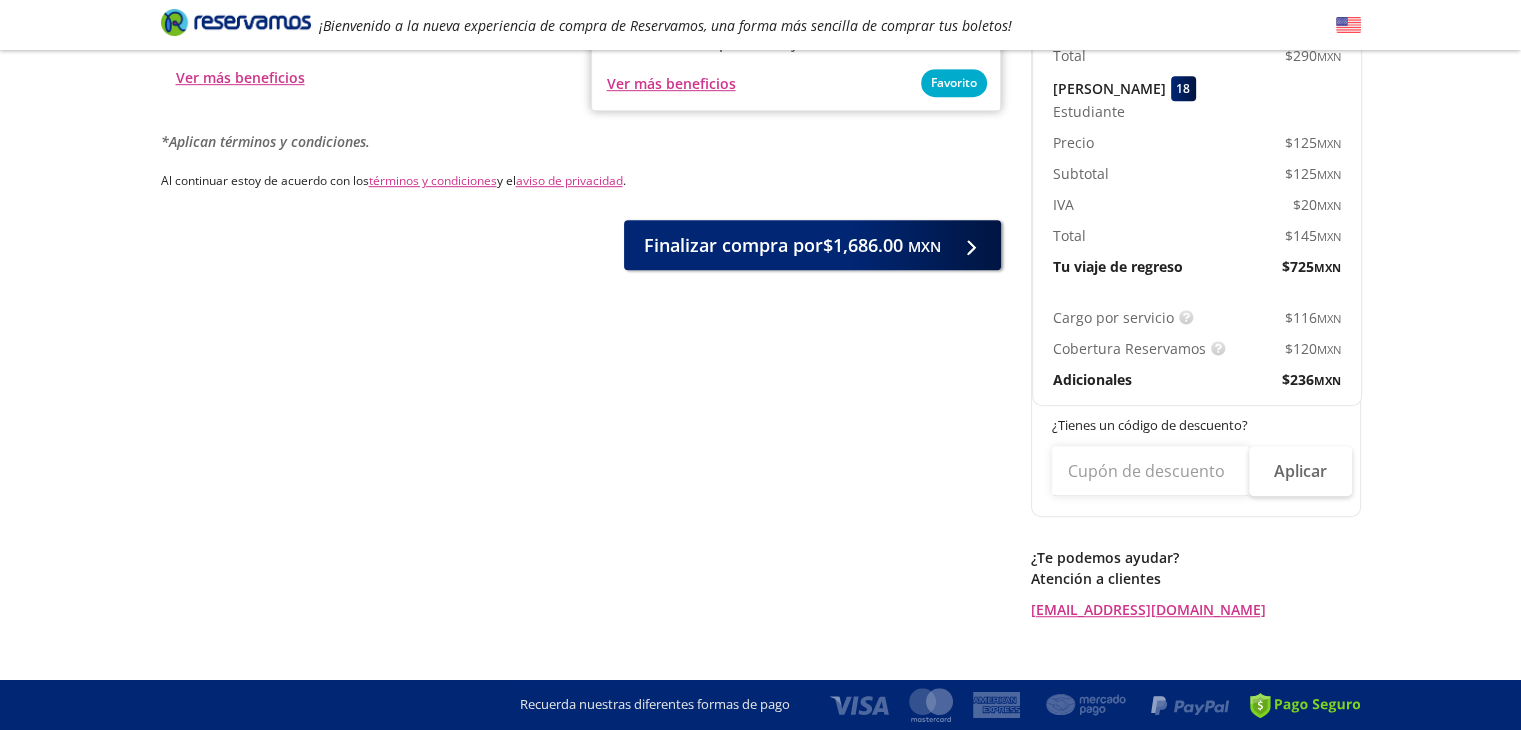 scroll, scrollTop: 1216, scrollLeft: 0, axis: vertical 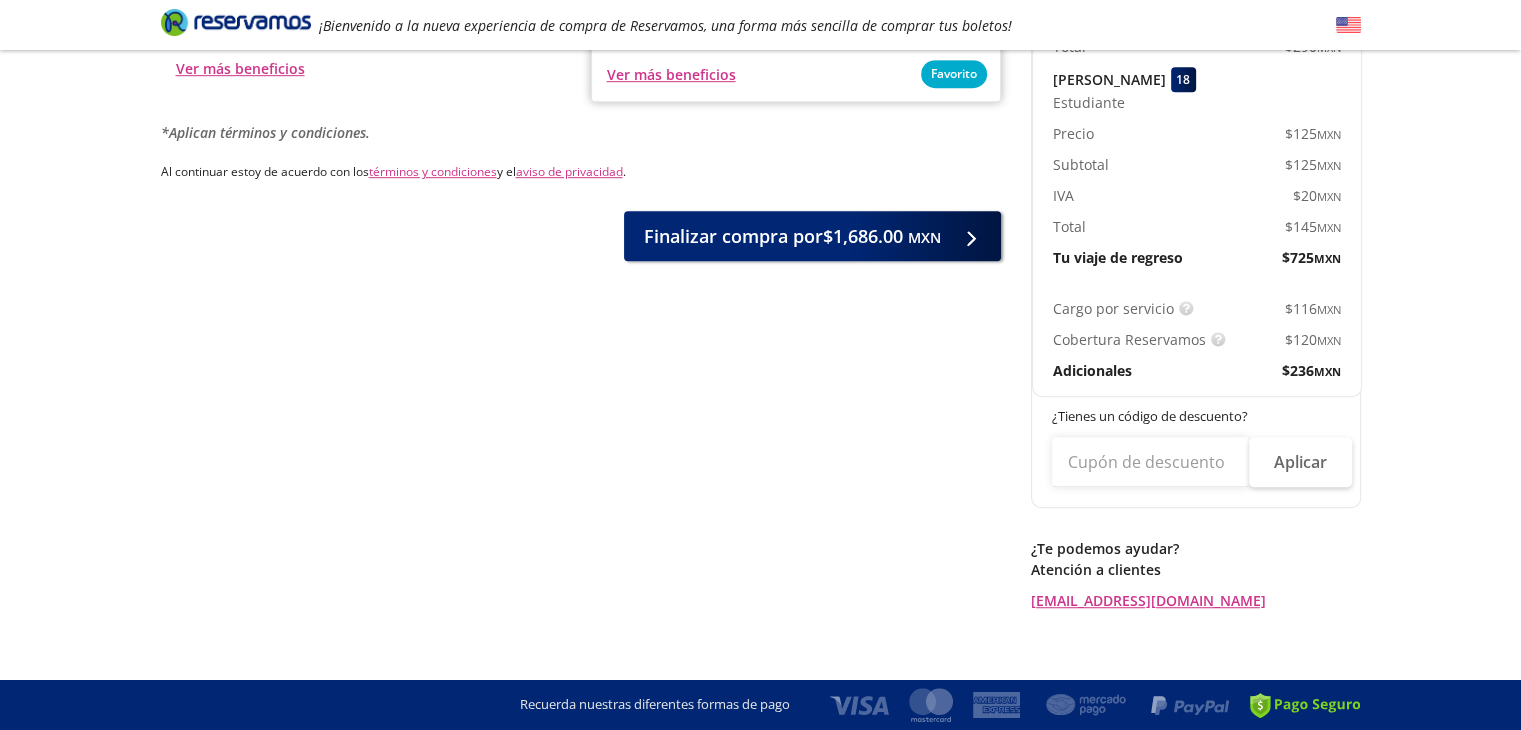 click on "Group 9 Created with Sketch. Pago Guadalajara  -  Tapalpa ¡Bienvenido a la nueva experiencia de compra de Reservamos, una forma más sencilla de comprar tus boletos! Completa tu compra en : 13:29 Guadalajara  -  Tapalpa 126 Tu viaje de ida 03:00 PM - 11 Jul Total $ 1,686.00  MXN Detalles Completa tu compra en : 13:29 Asientos  de Ida Pasajeros Pago Paso 3 de 3 Servicios adicionales ¿Tienes un código de descuento? Aplicar Datos del comprador Usar datos del primer pasajero Nombre (s) Apellido Paterno Apellido Materno (opcional) Código de país Estados Unidos +1 México +52 Colombia +57 Brasil +55 Afganistán +93 Albania +355 Alemania +49 Andorra +376 Angola +244 Anguila +1 Antigua y Barbuda +1 Arabia Saudita +966 Argelia +213 Argentina +54 Armenia +374 Aruba +297 Australia +61 Austria +43 Azerbaiyán +994 Bahamas +1 Bangladés +880 Barbados +1 Baréin +973 Bélgica +32 Belice +501 Benín +229 Bermudas +1 Bielorrusia +375 Birmania +95 Bolivia +591 Bosnia y Herzegovina +387 Botsuana +267 Brunéi +673 Cuba +53" at bounding box center [760, -233] 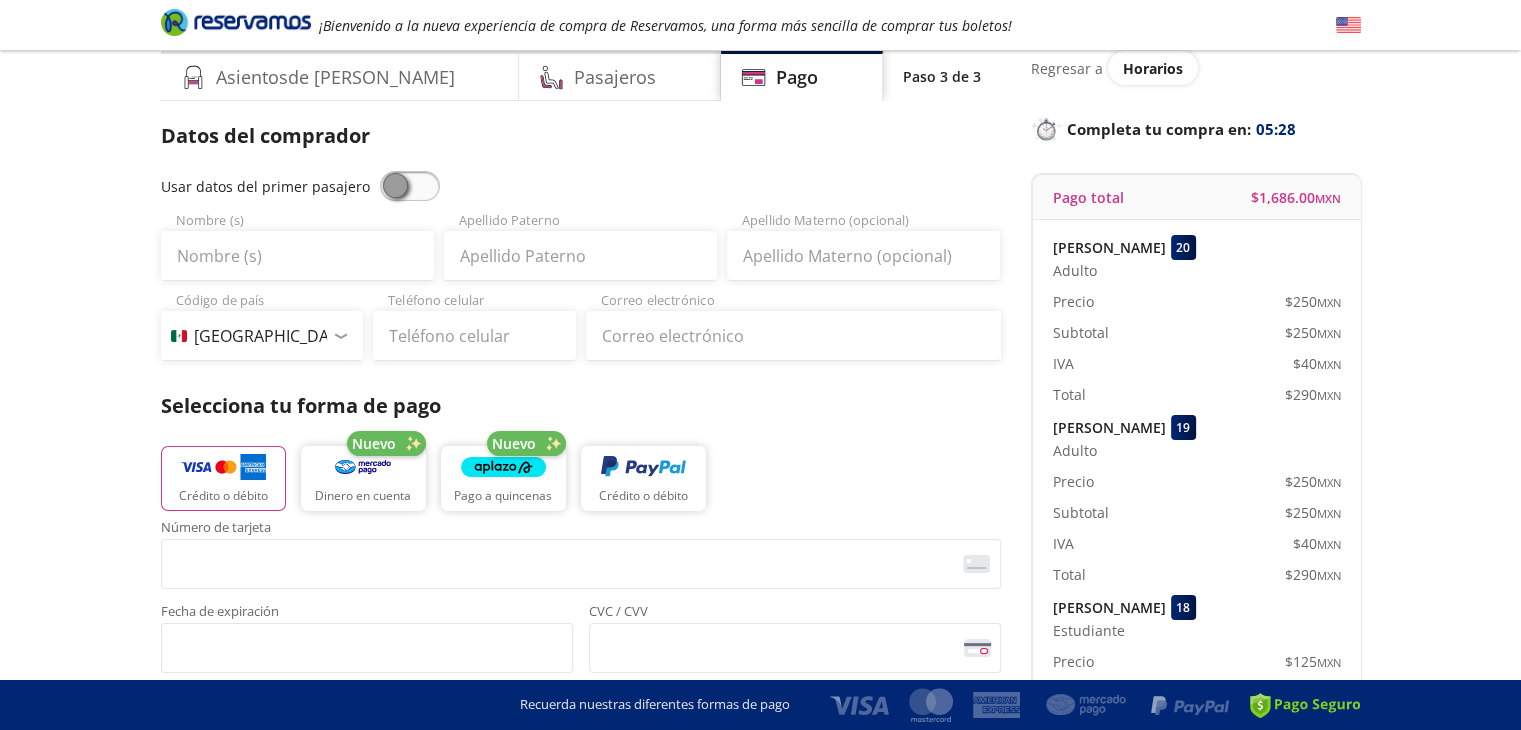 scroll, scrollTop: 0, scrollLeft: 0, axis: both 